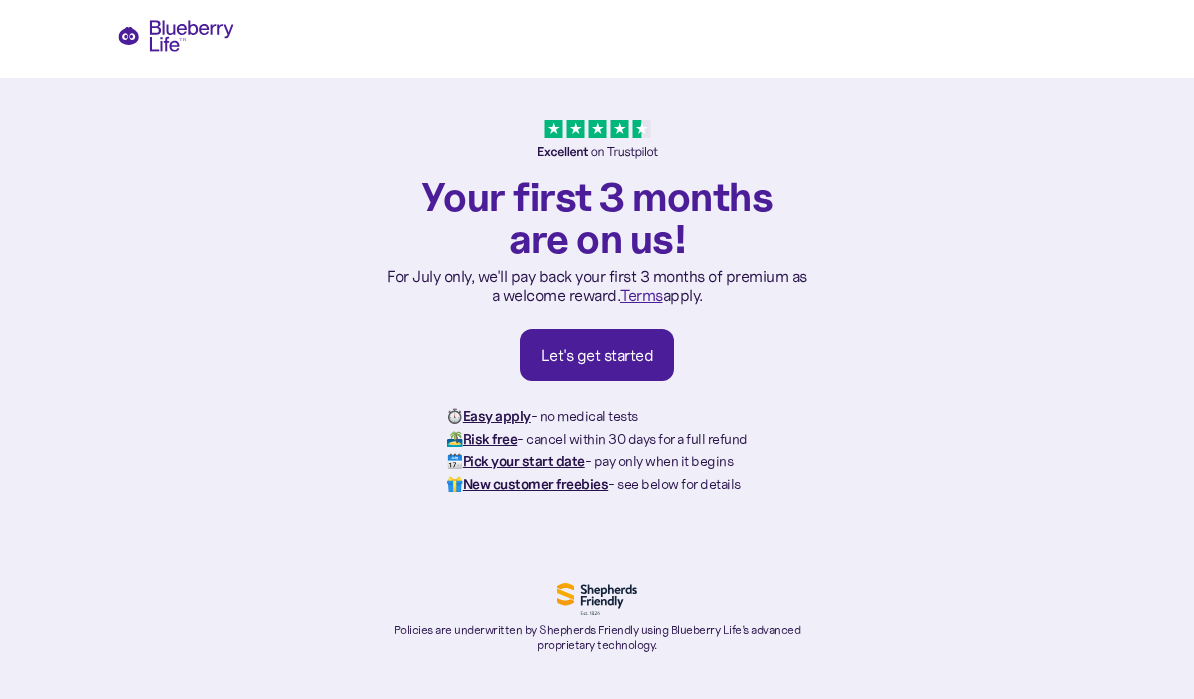 scroll, scrollTop: 0, scrollLeft: 0, axis: both 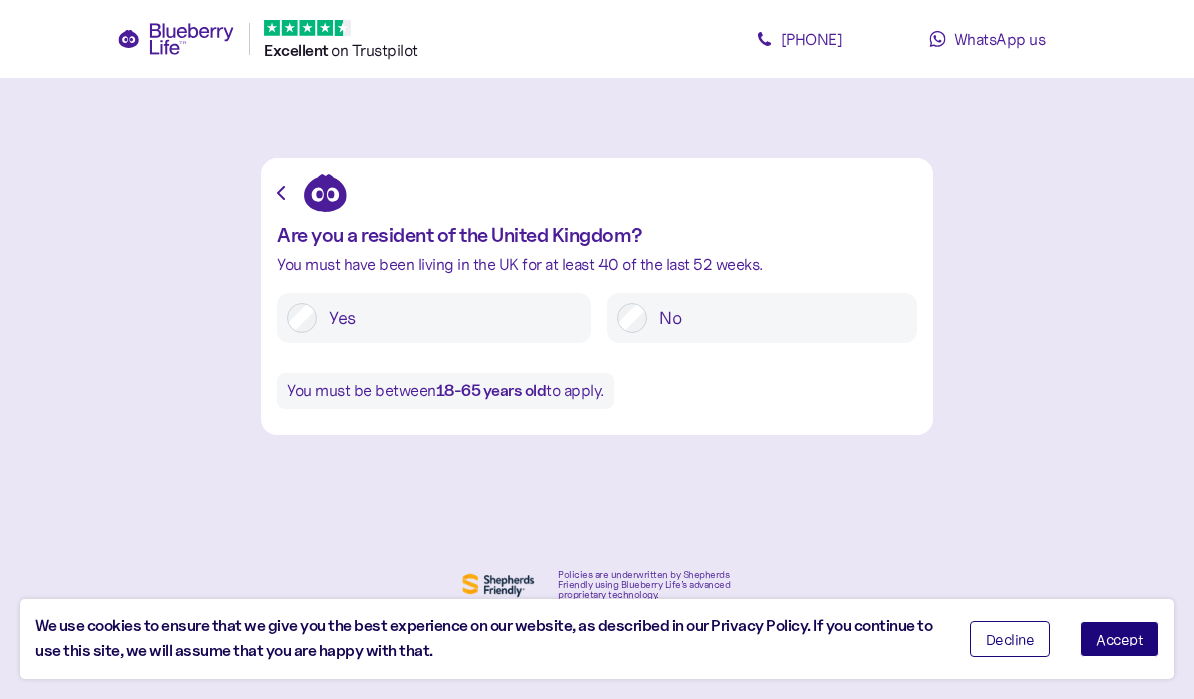 click on "Yes" at bounding box center [449, 318] 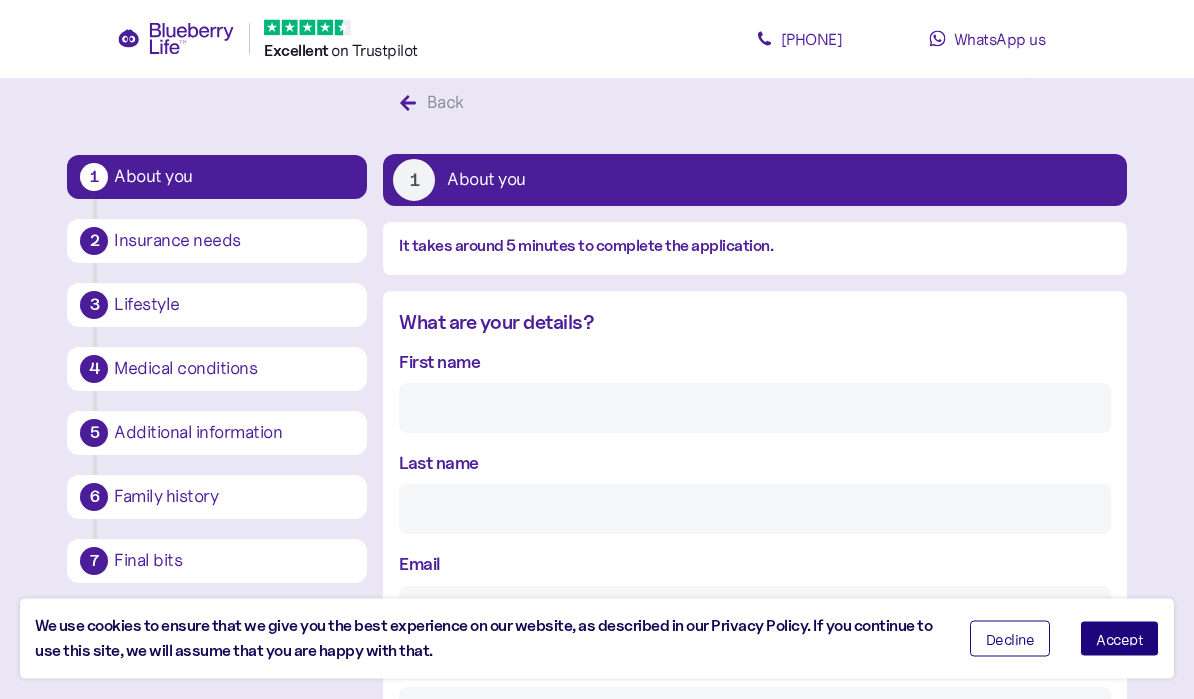 scroll, scrollTop: 37, scrollLeft: 0, axis: vertical 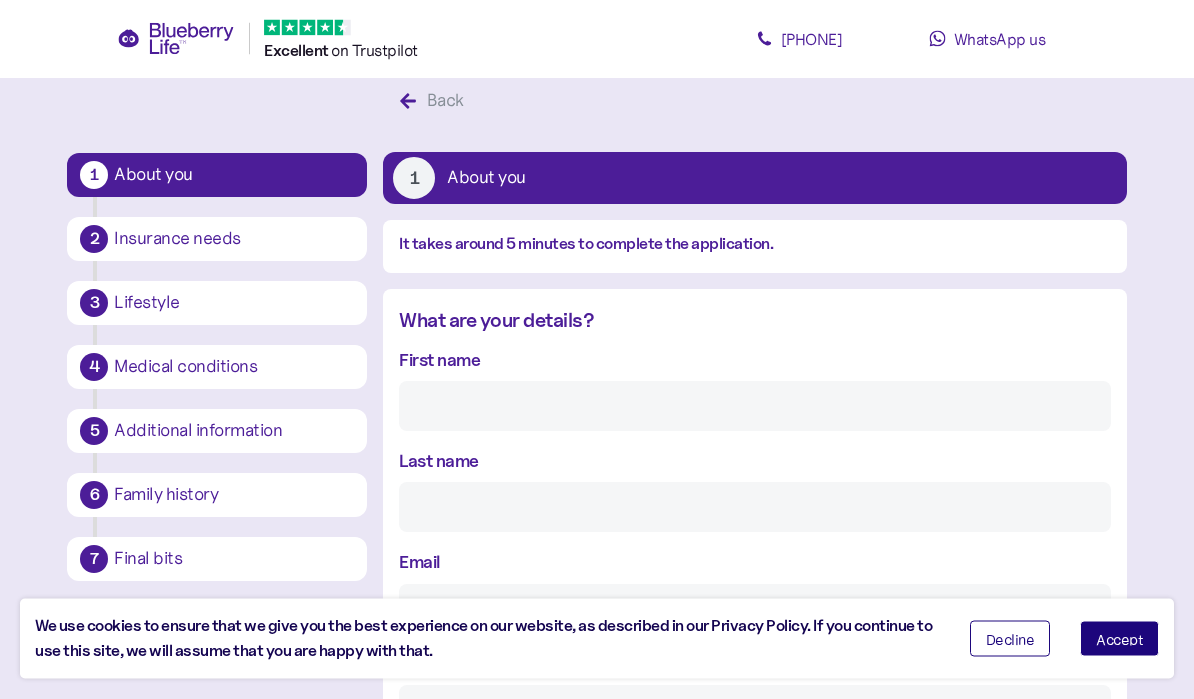 click on "About you" at bounding box center [486, 179] 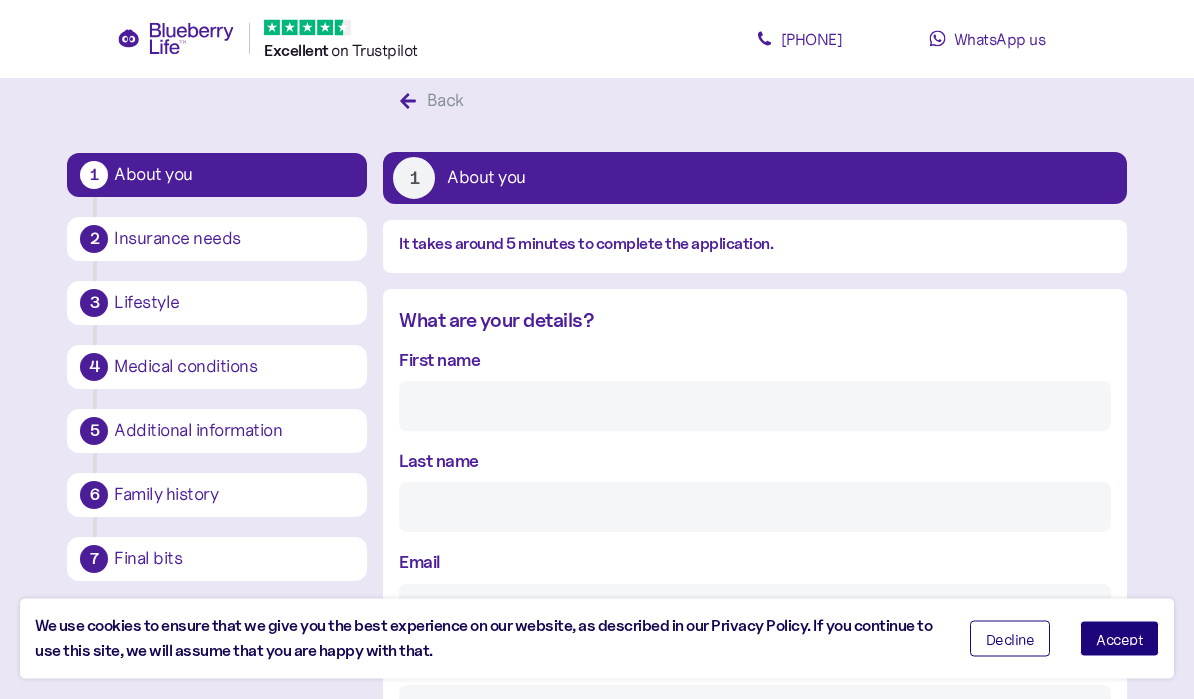 click on "First name" at bounding box center (754, 407) 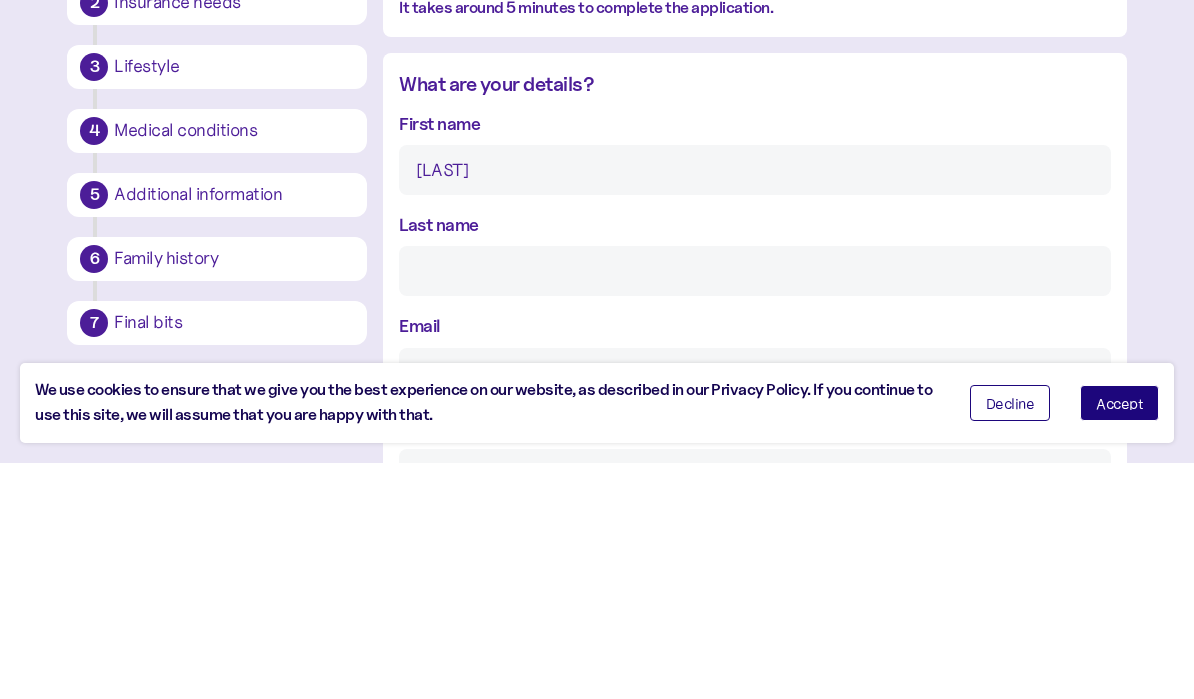 type on "Duncan" 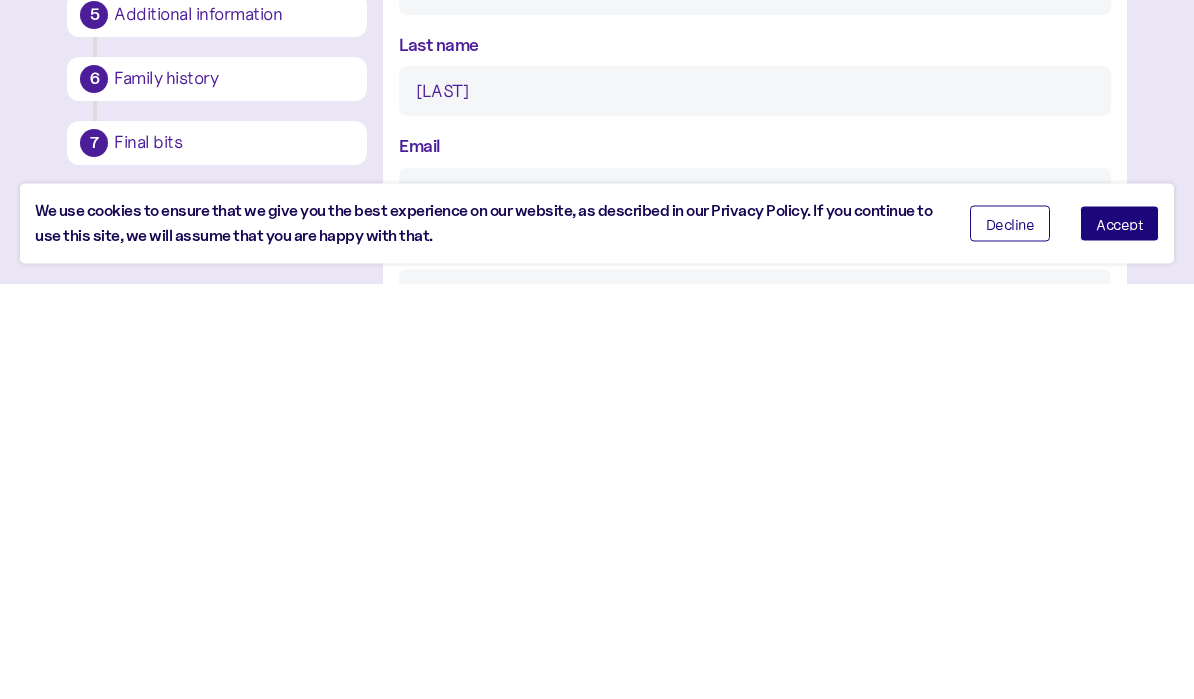 scroll, scrollTop: 94, scrollLeft: 0, axis: vertical 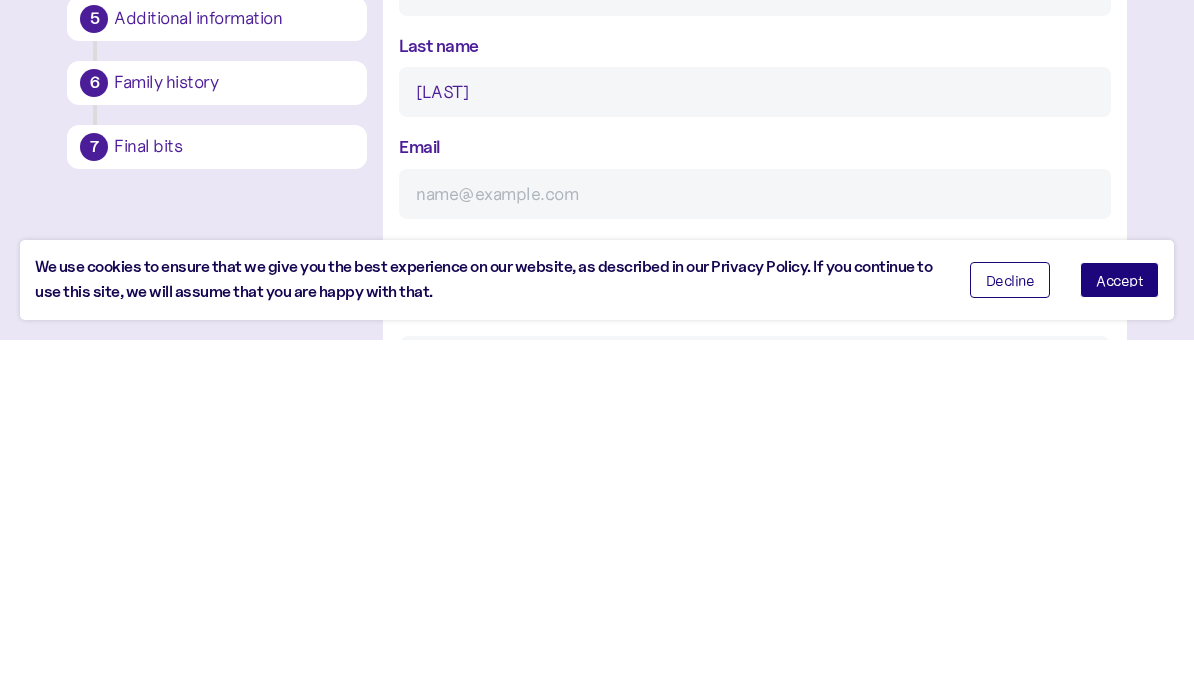 type on "Mcneill" 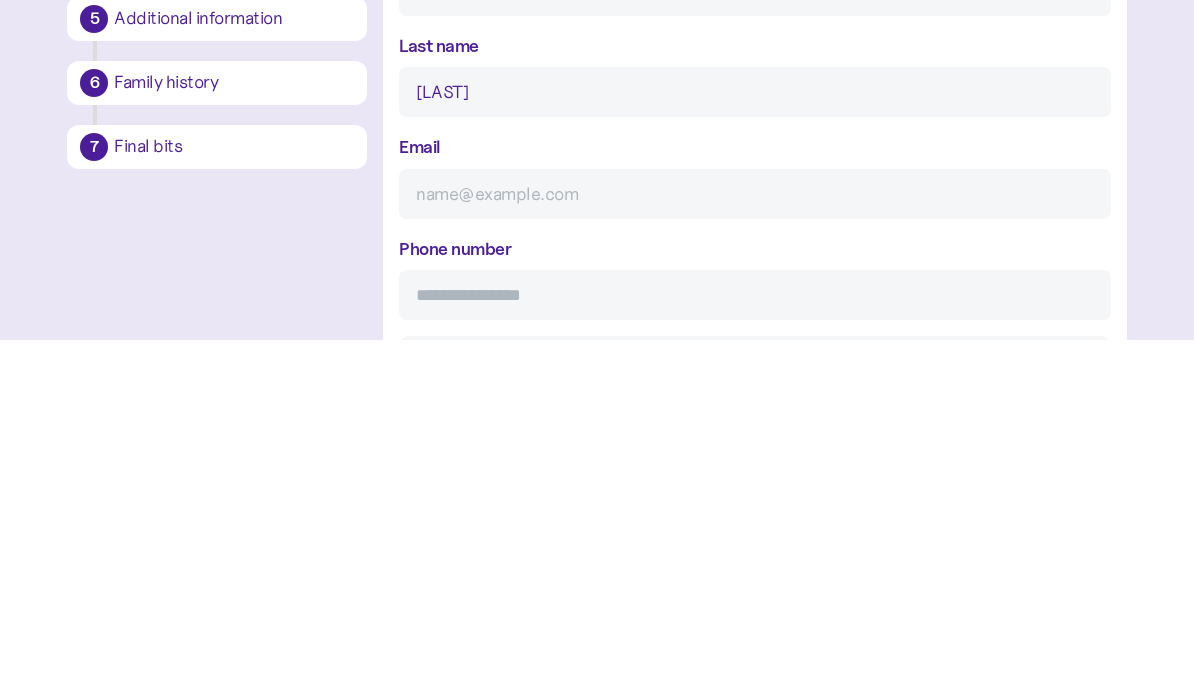 scroll, scrollTop: 454, scrollLeft: 0, axis: vertical 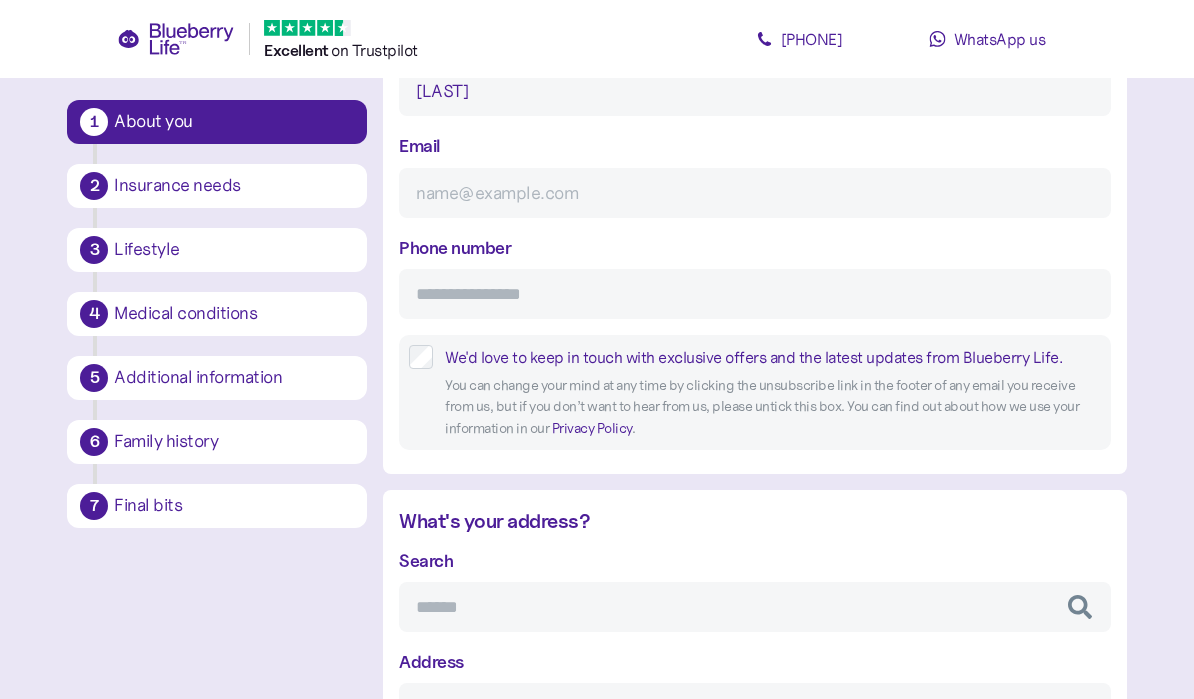 click on "Email" at bounding box center (754, 193) 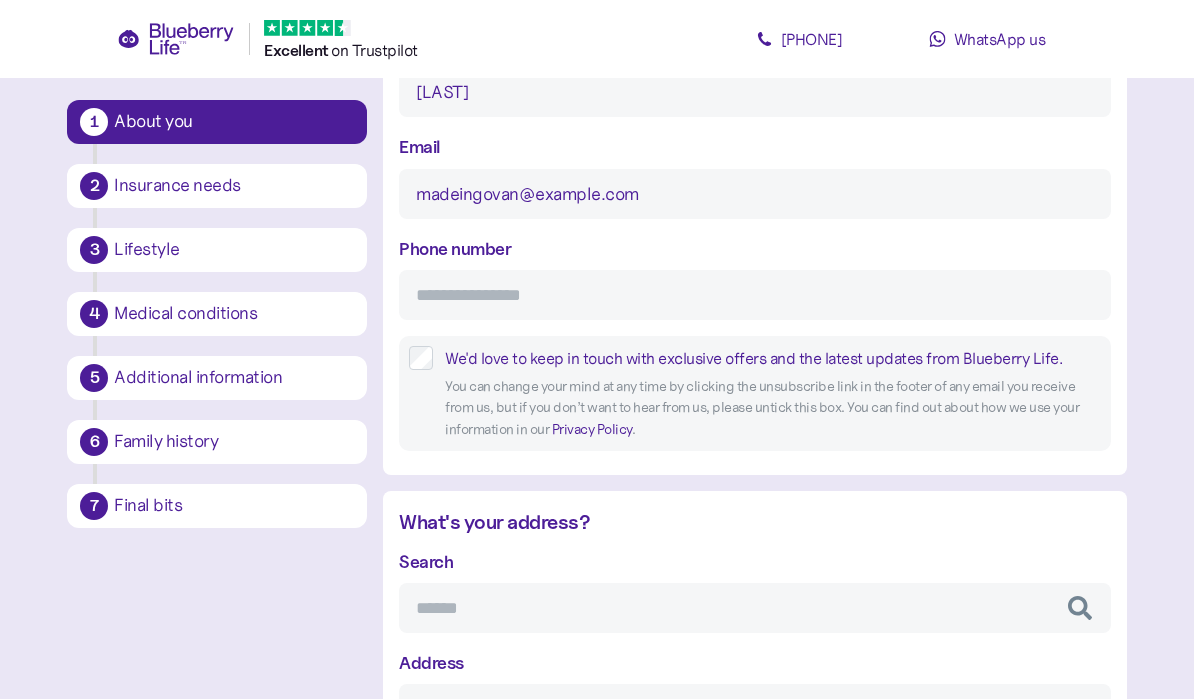 type on "madeingovan@hotmail.com" 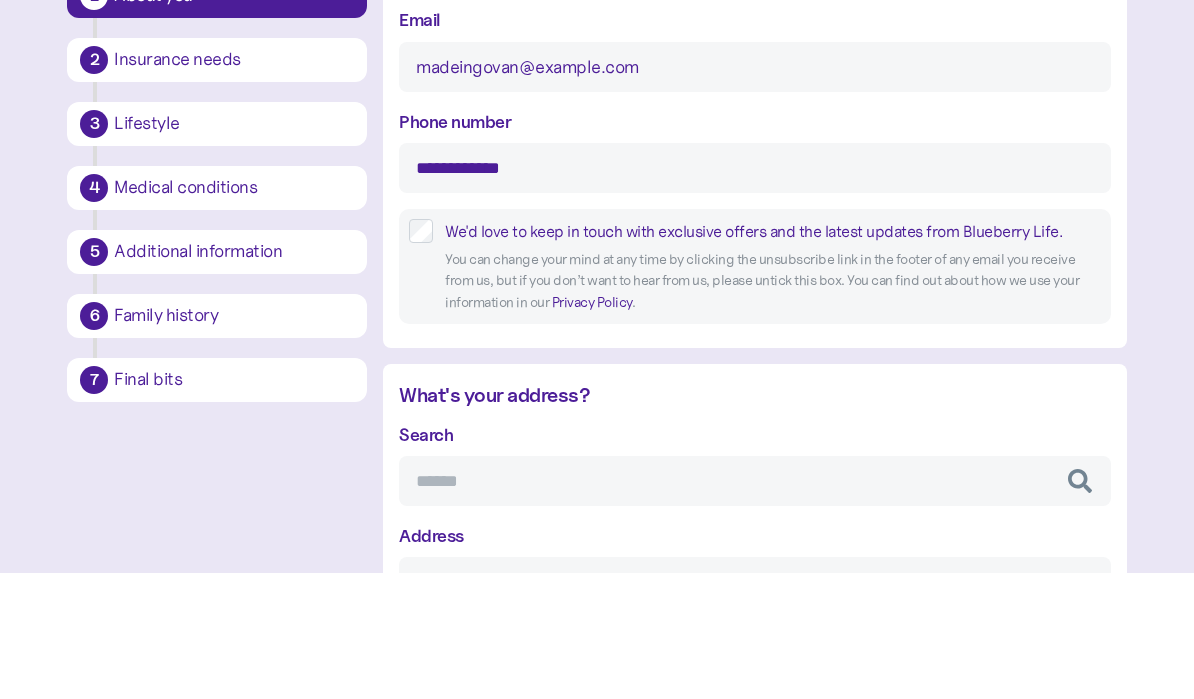 type on "**********" 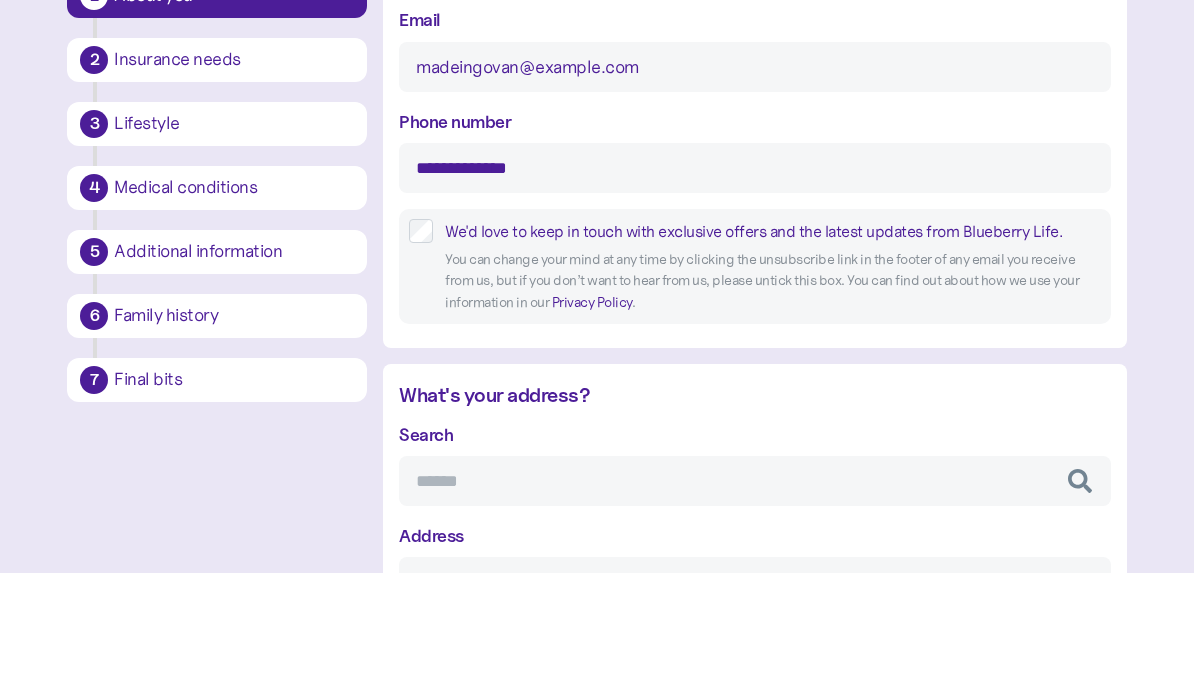 click on "We'd love to keep in touch with exclusive offers and the latest updates from Blueberry Life." at bounding box center [766, 358] 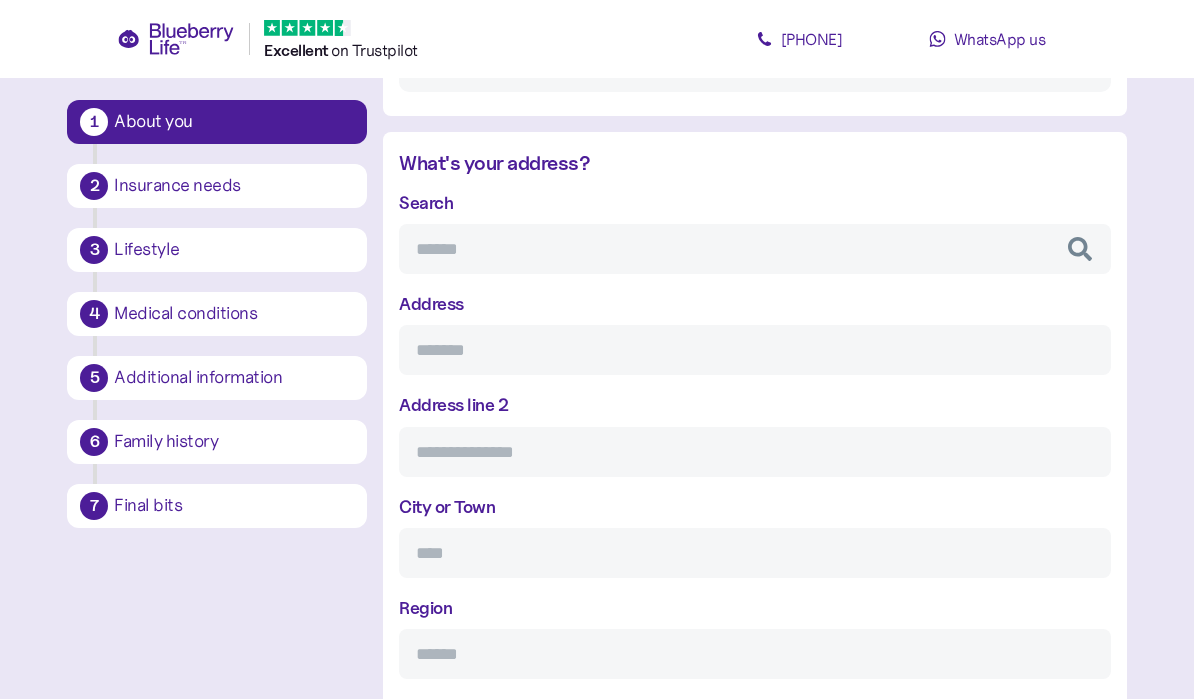 scroll, scrollTop: 811, scrollLeft: 0, axis: vertical 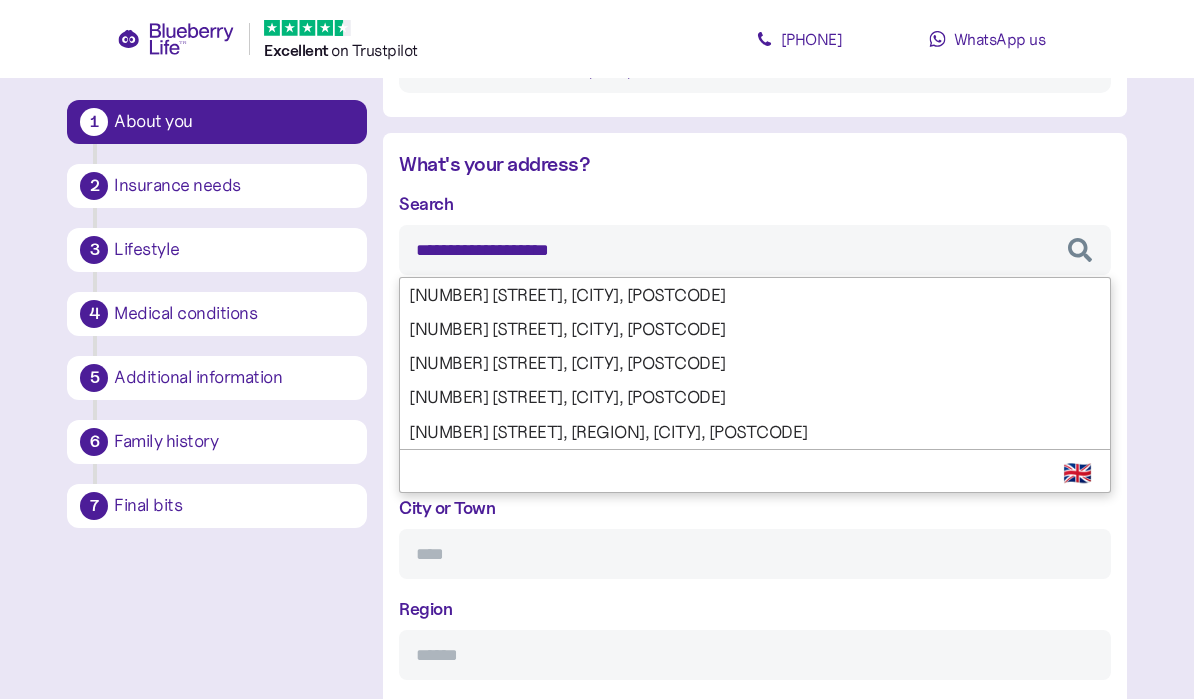 type on "**********" 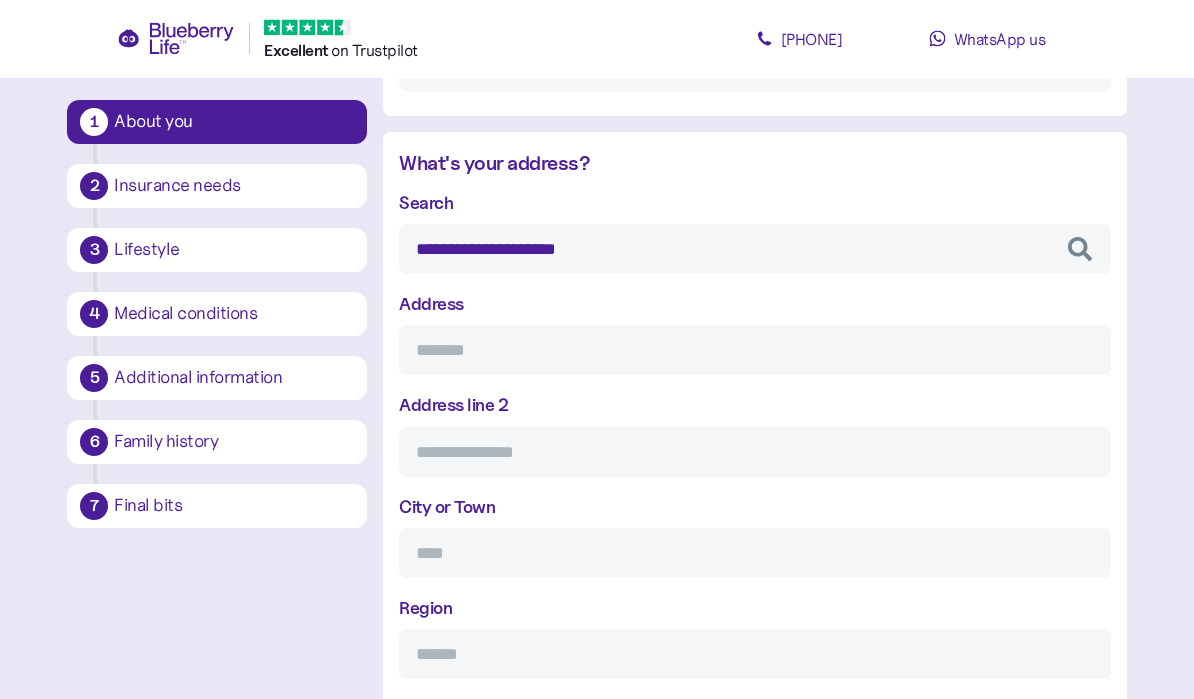 scroll, scrollTop: 812, scrollLeft: 0, axis: vertical 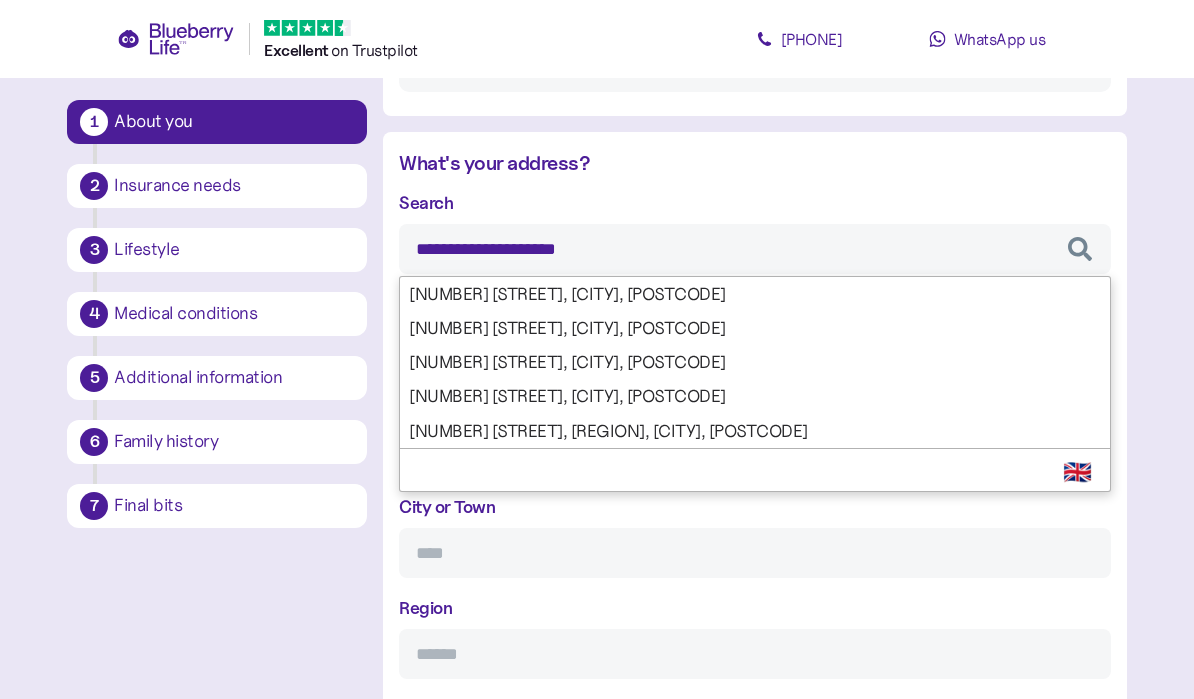 click on "**********" at bounding box center [754, 485] 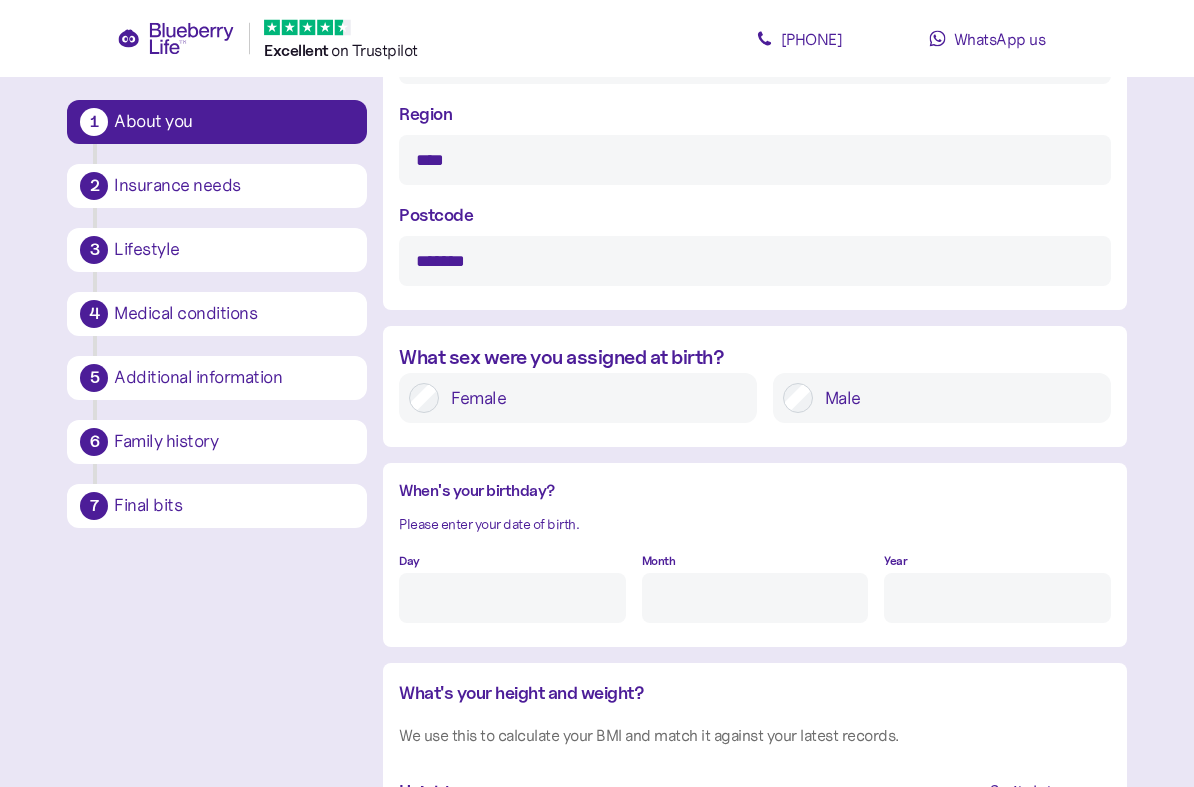 scroll, scrollTop: 1305, scrollLeft: 0, axis: vertical 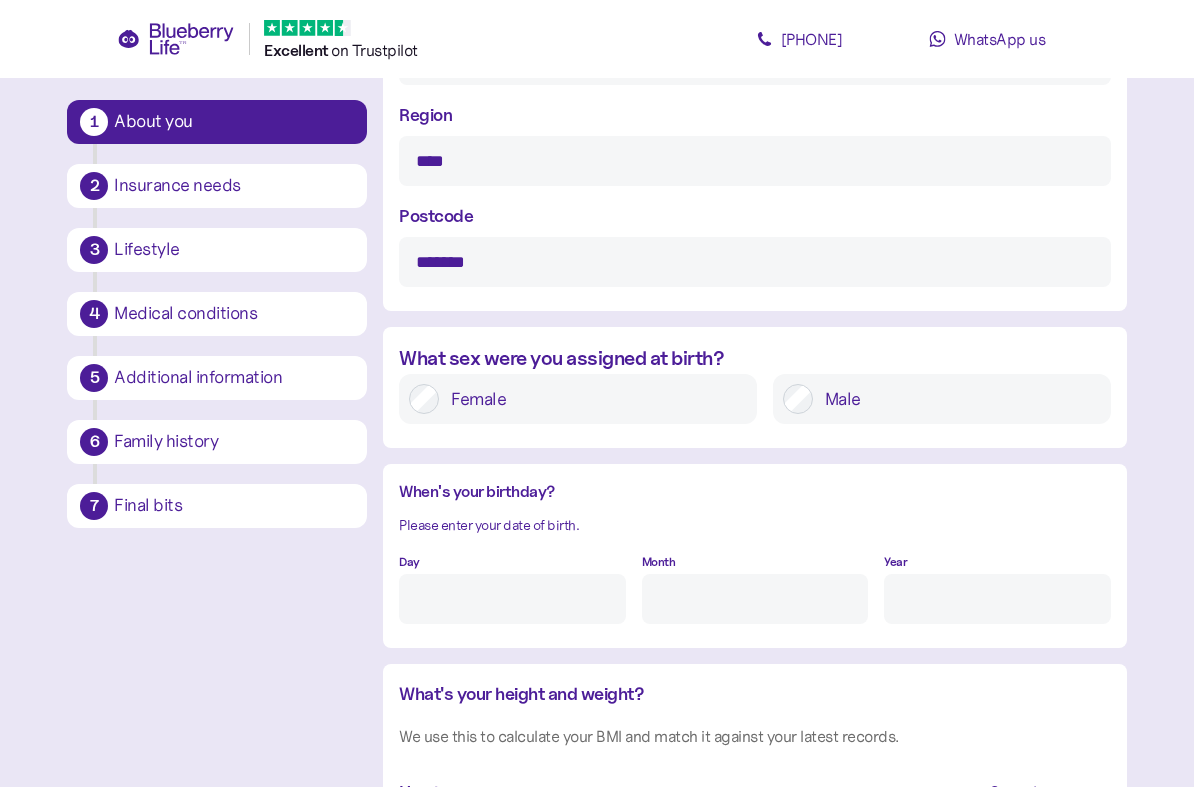 type on "**********" 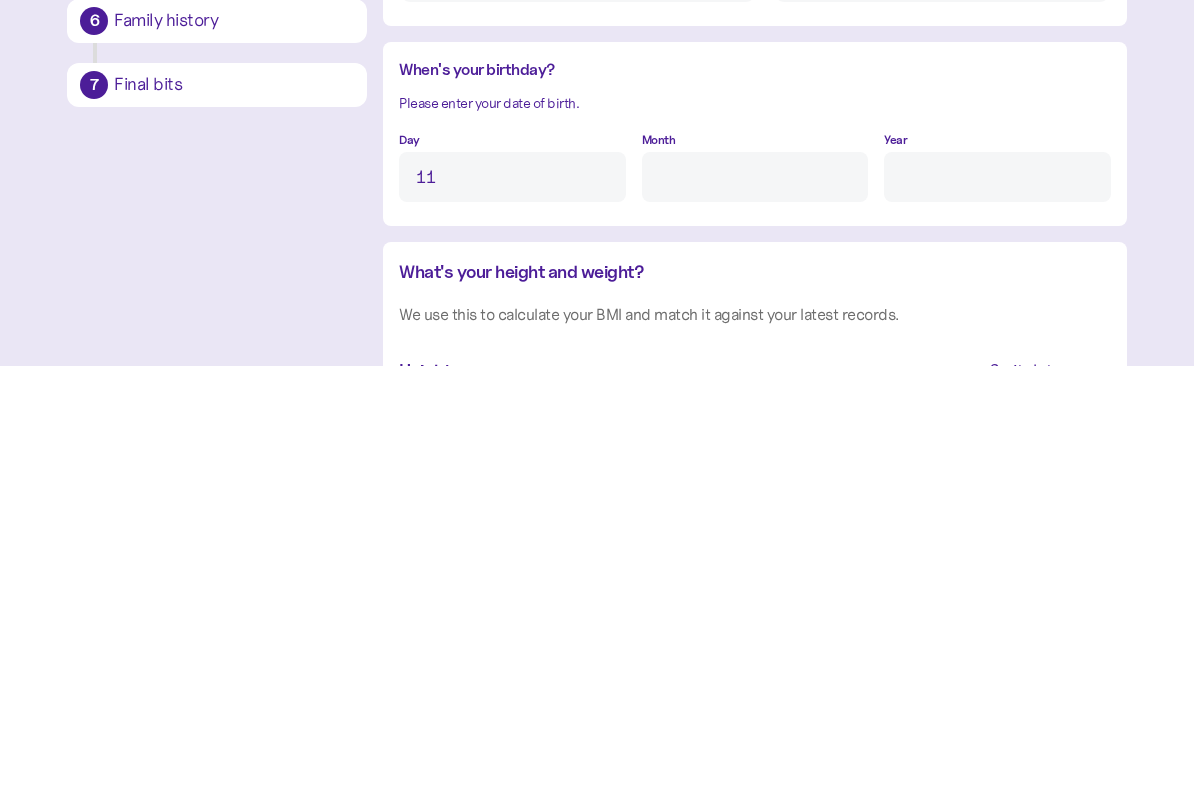type on "11" 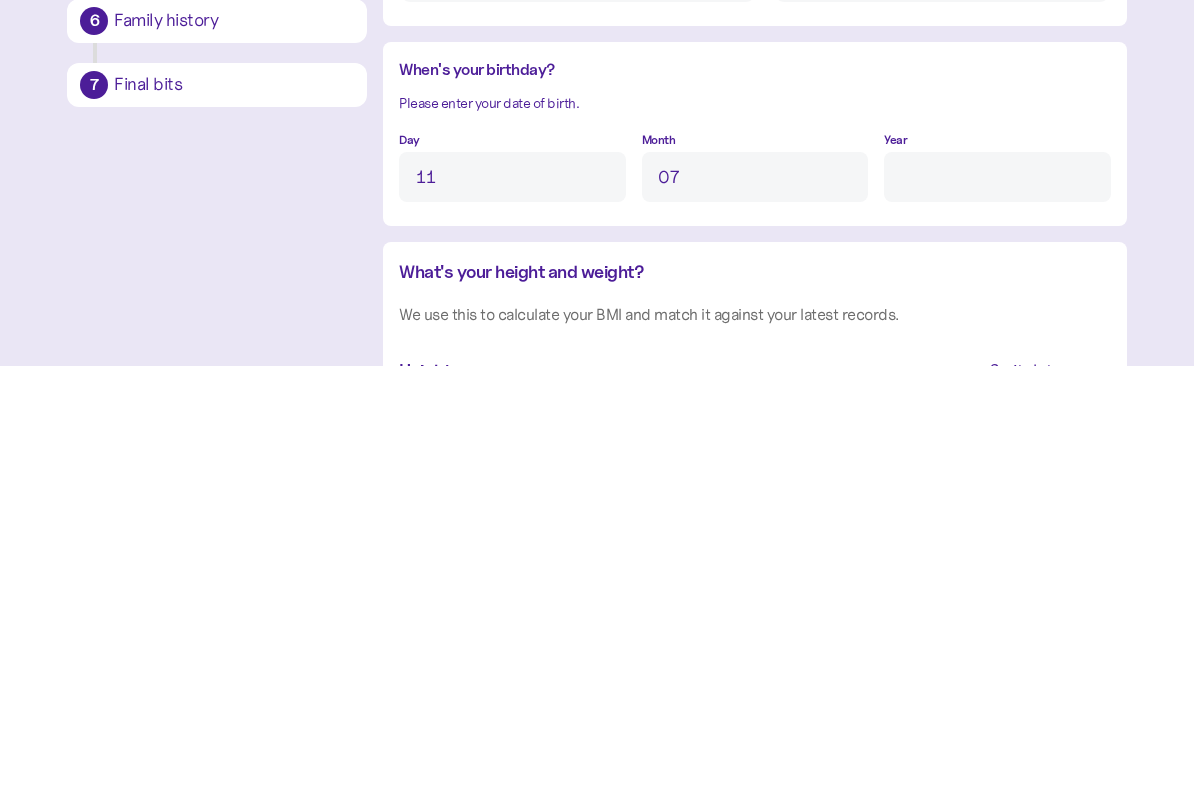 click on "Year" at bounding box center (997, 599) 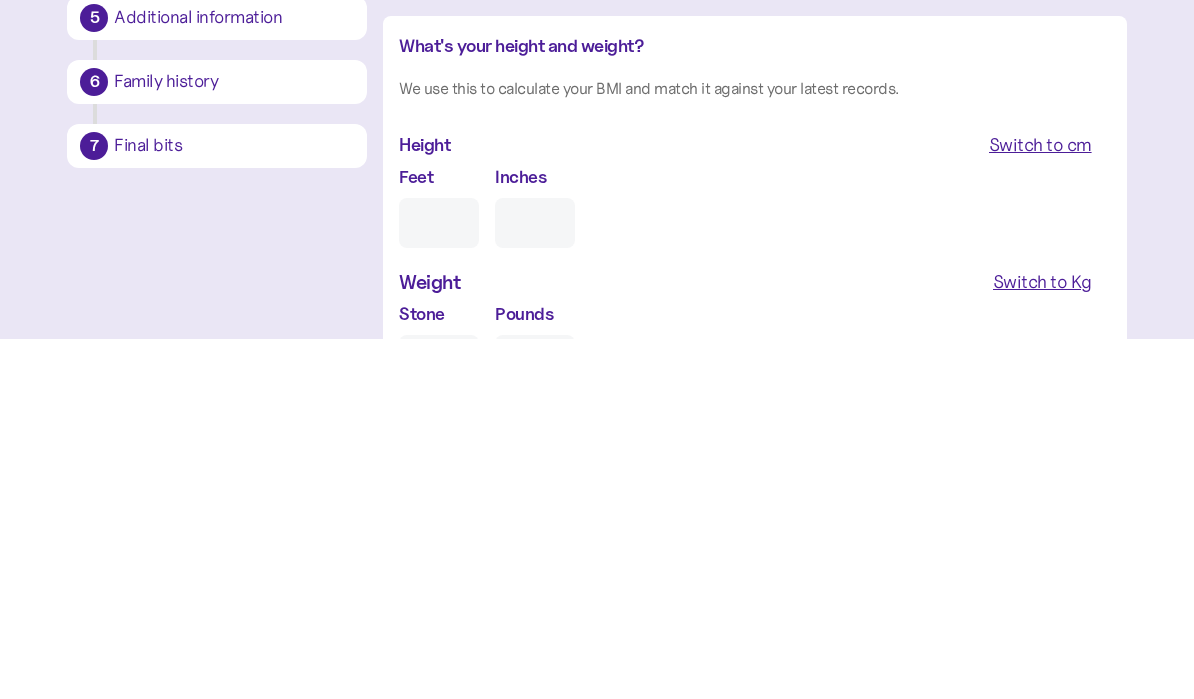 scroll, scrollTop: 1611, scrollLeft: 0, axis: vertical 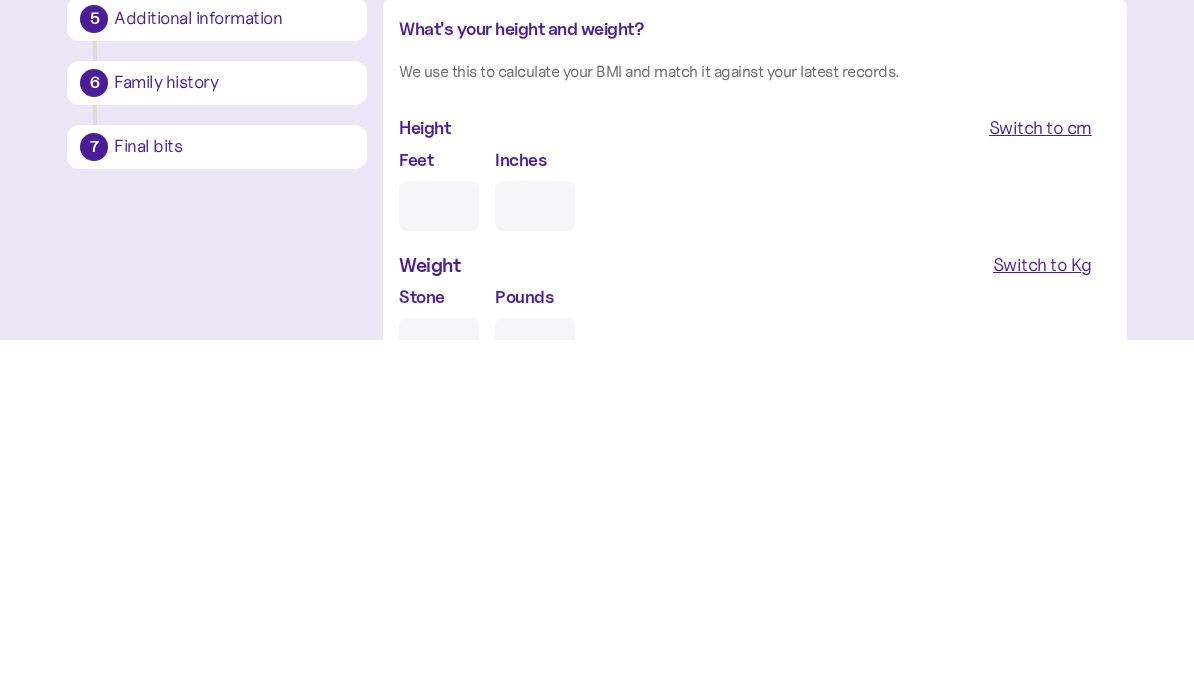type on "****" 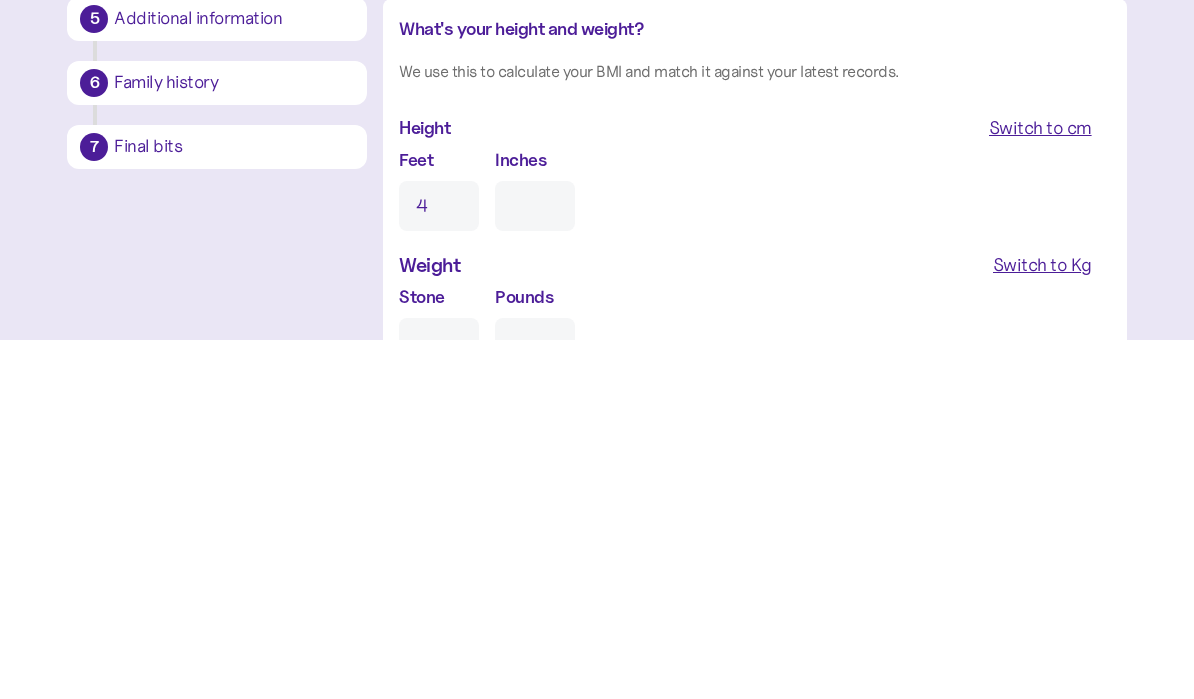 type on "0" 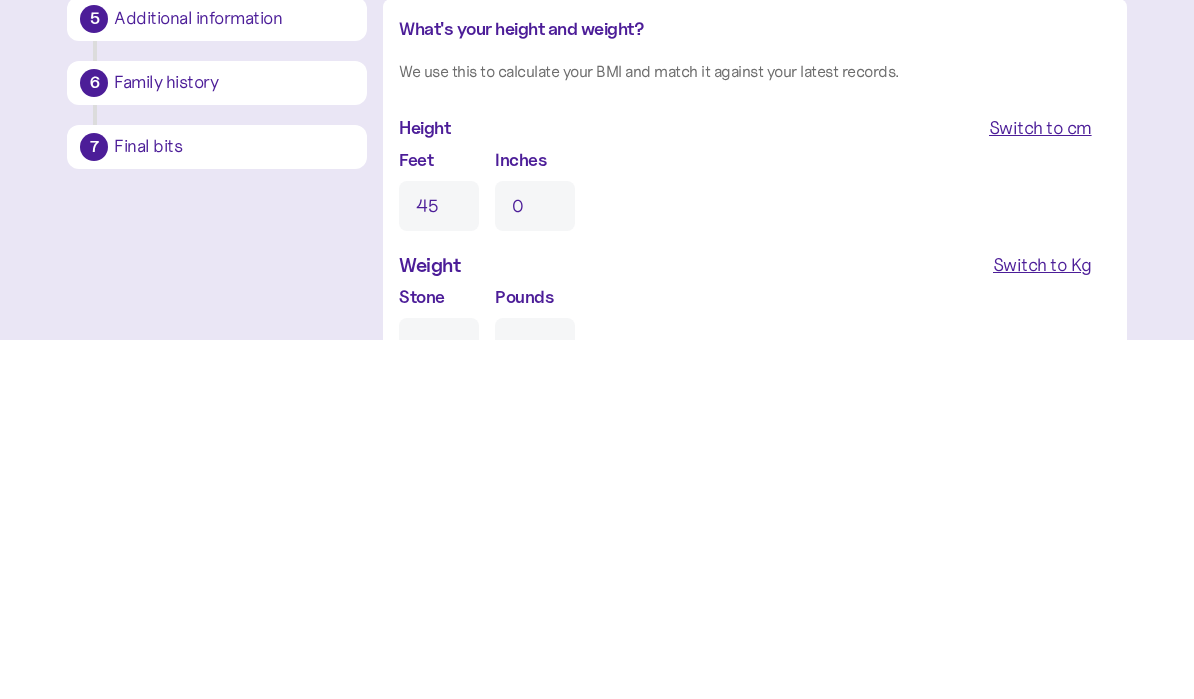 type on "4" 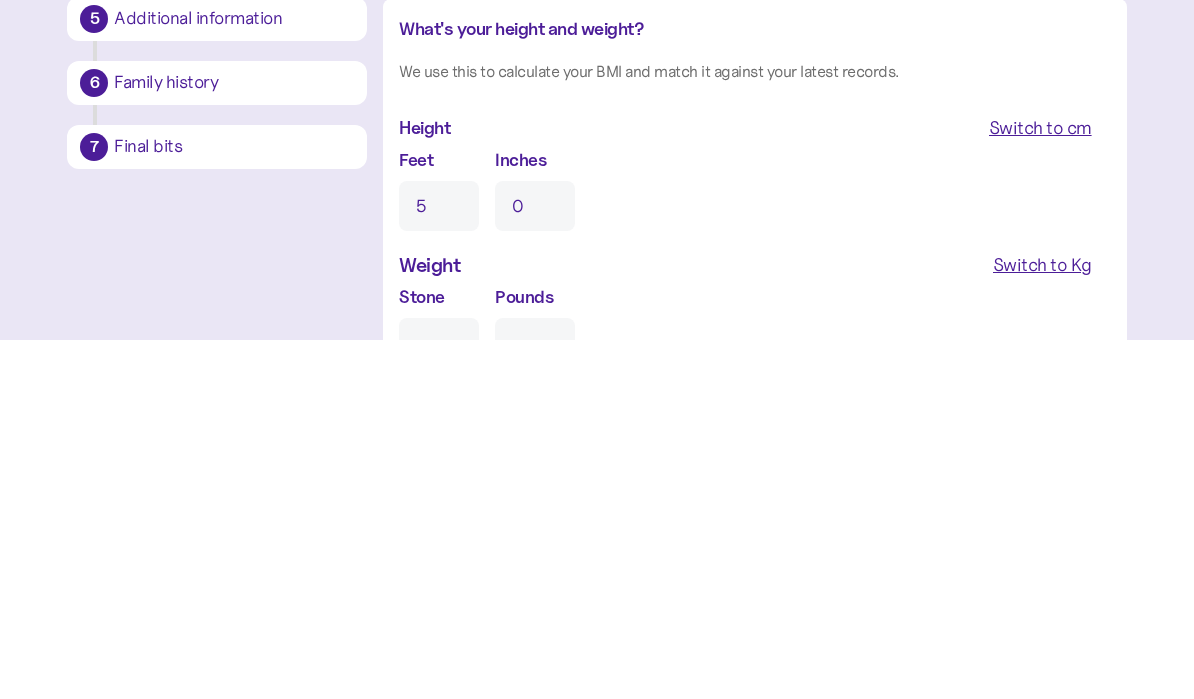 type on "5" 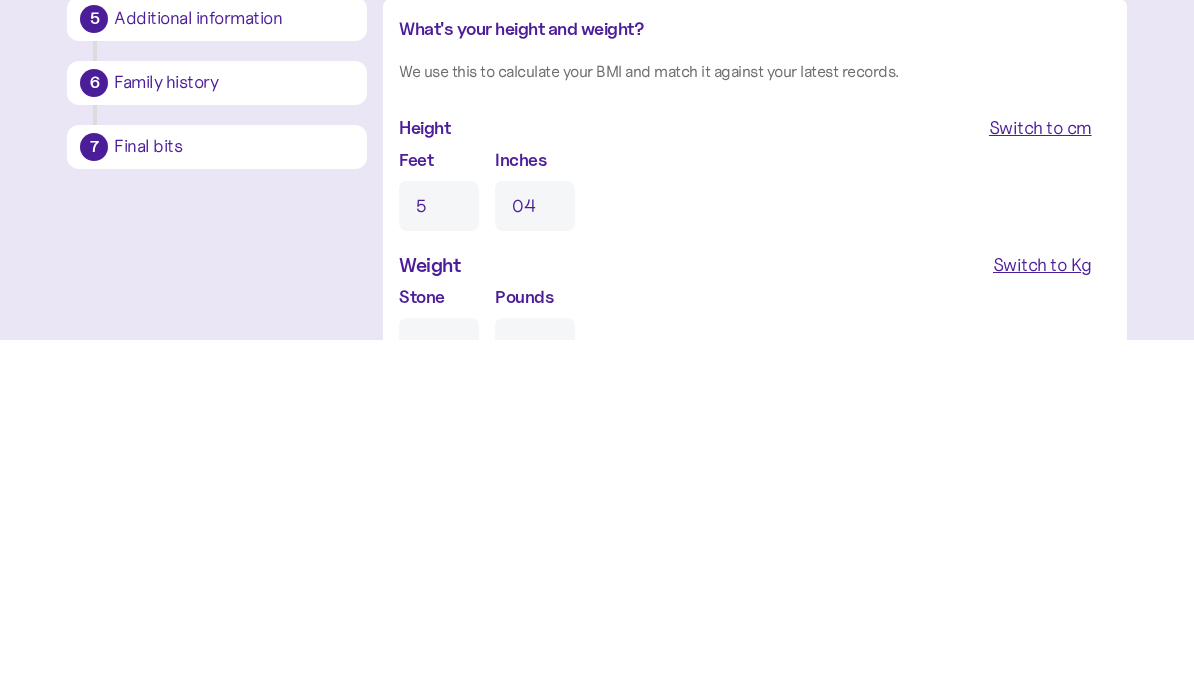 type on "0" 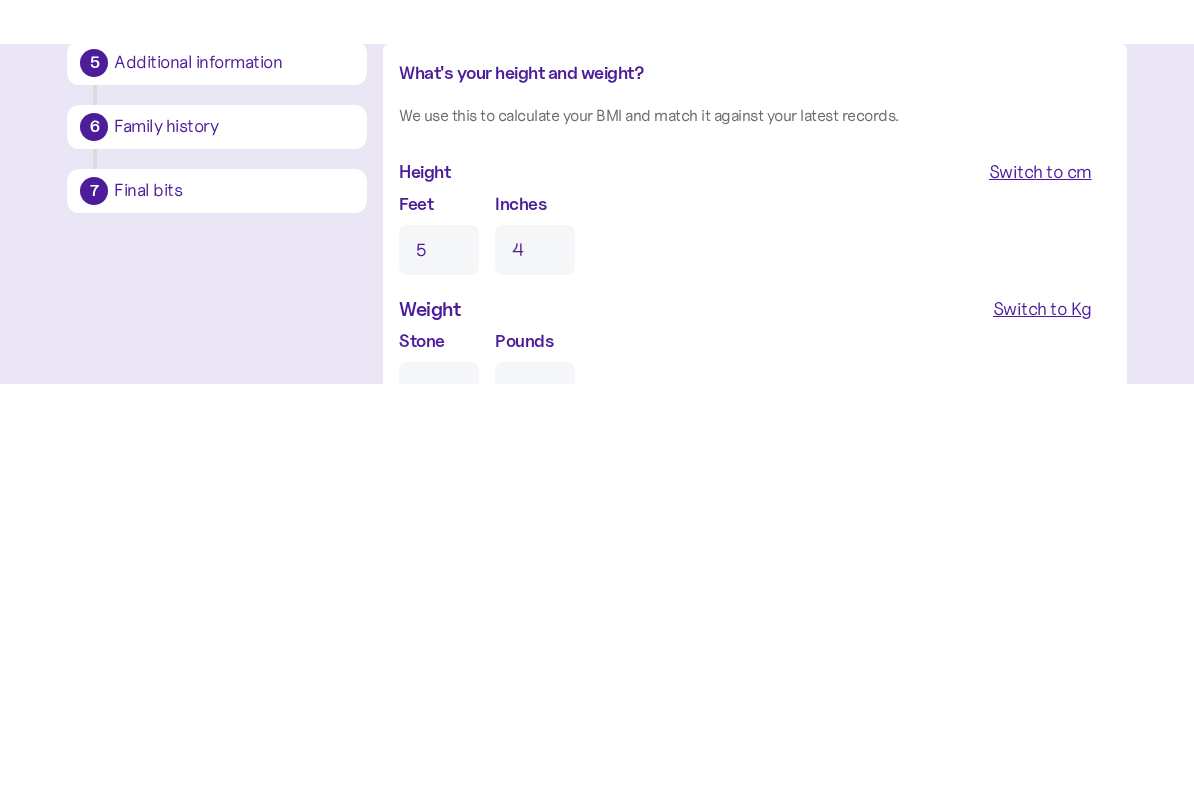 scroll, scrollTop: 1648, scrollLeft: 0, axis: vertical 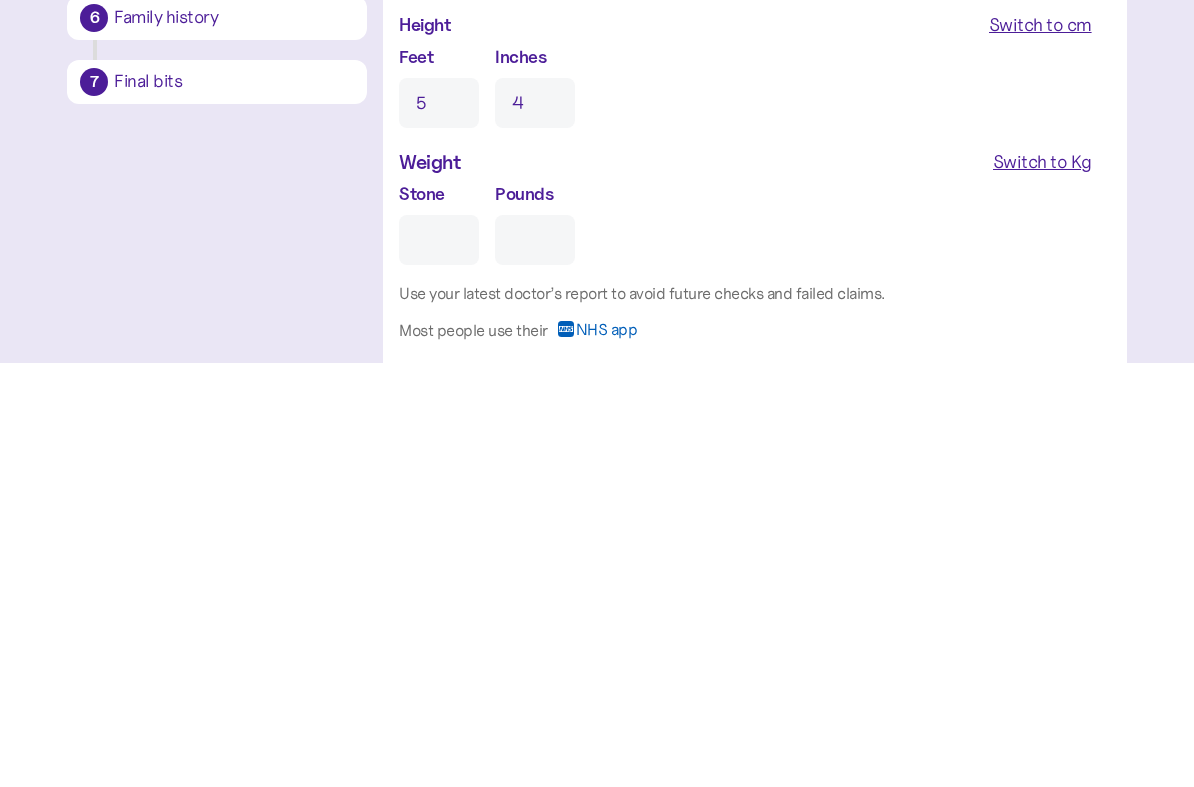type on "4" 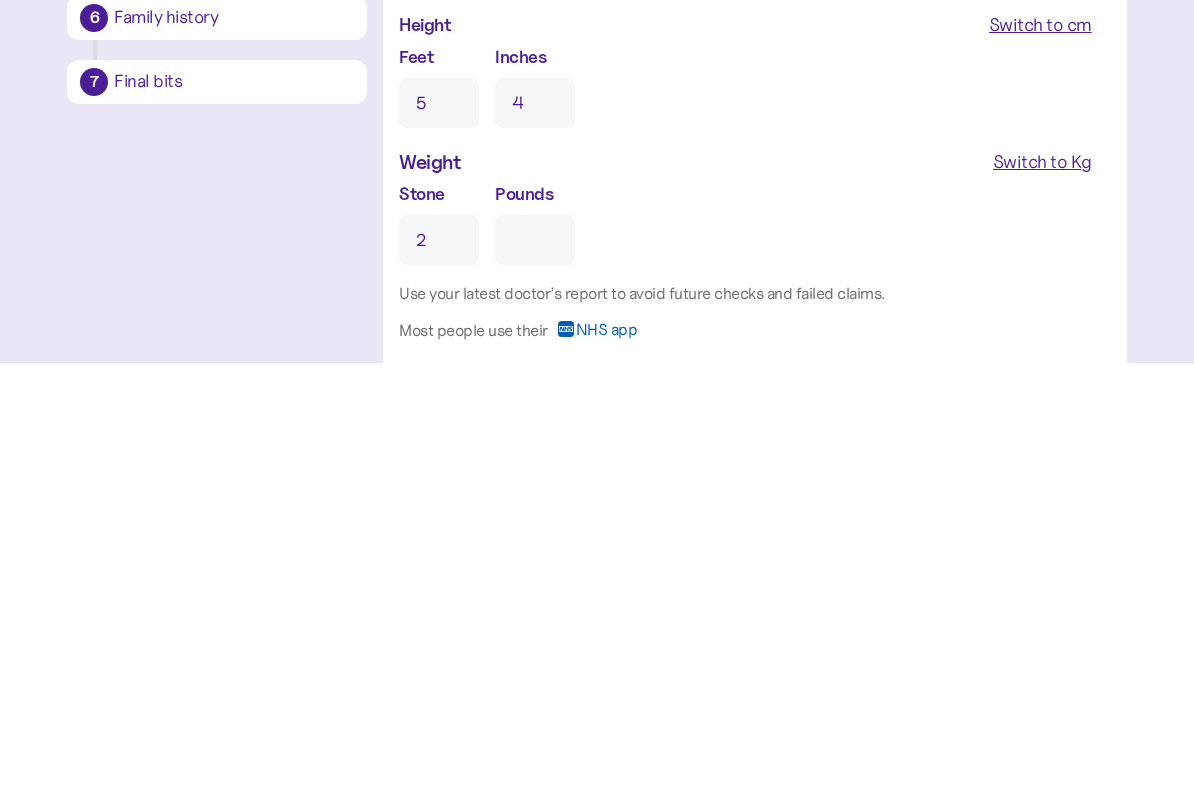 type on "0" 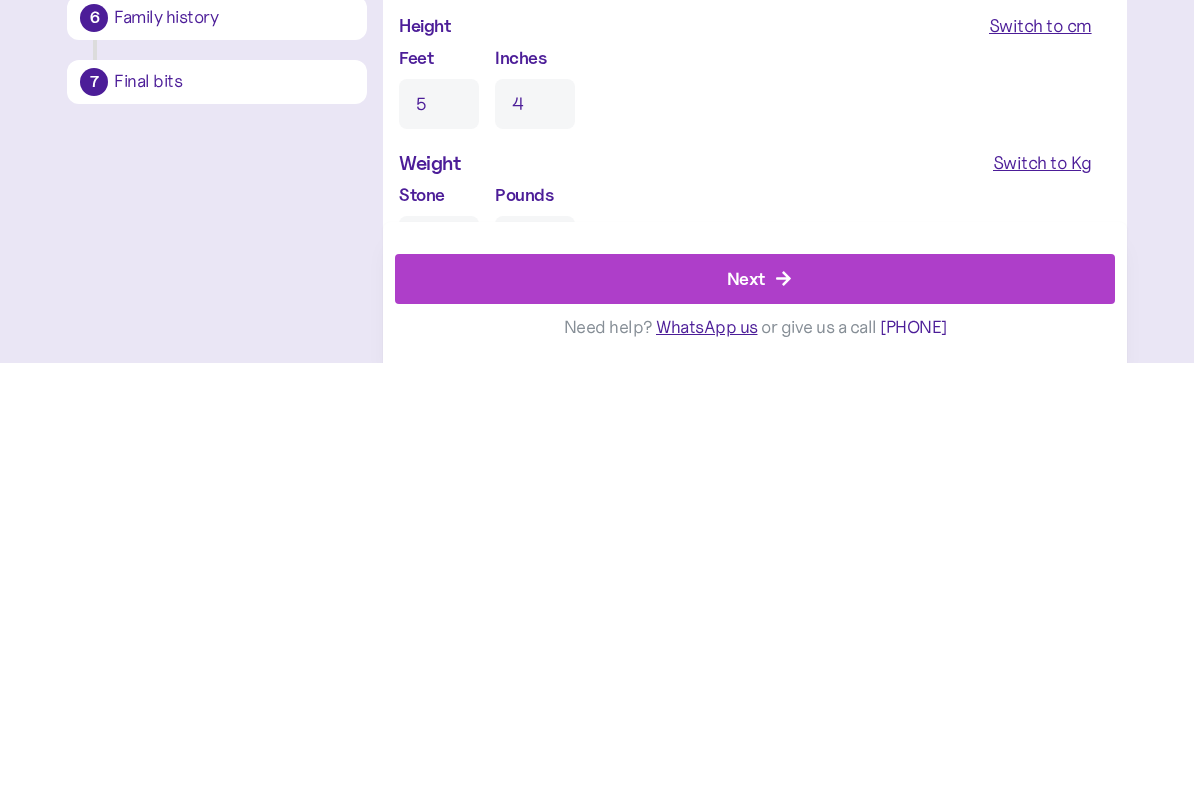 type on "2" 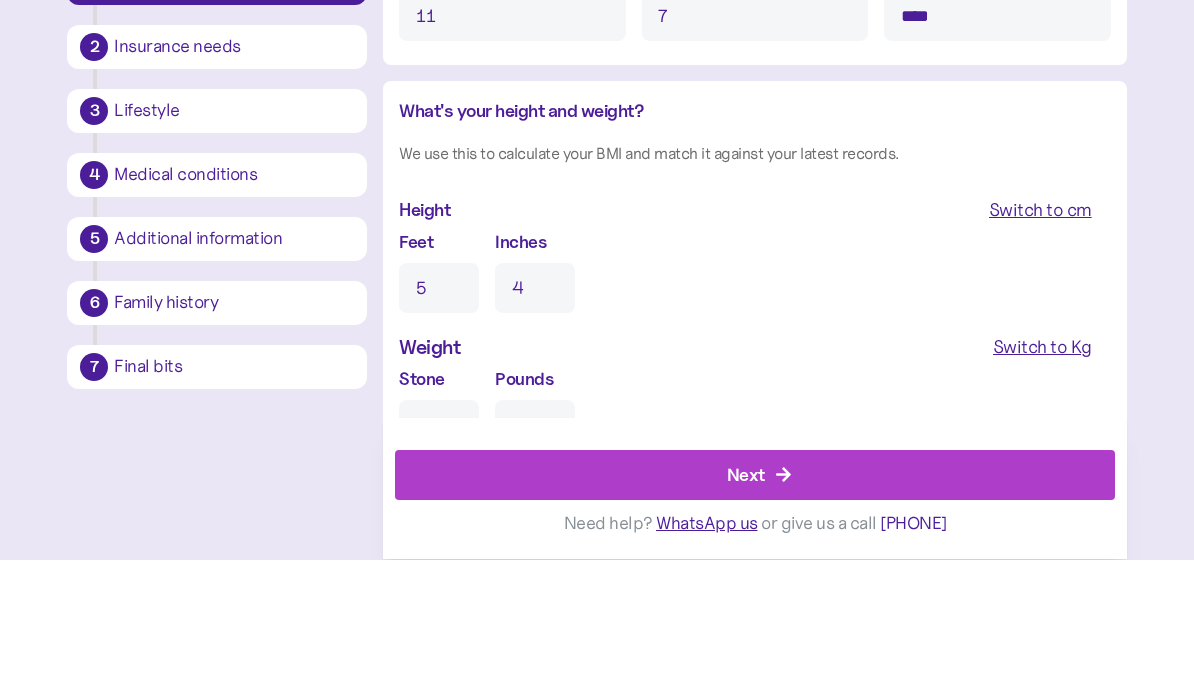scroll, scrollTop: 1815, scrollLeft: 0, axis: vertical 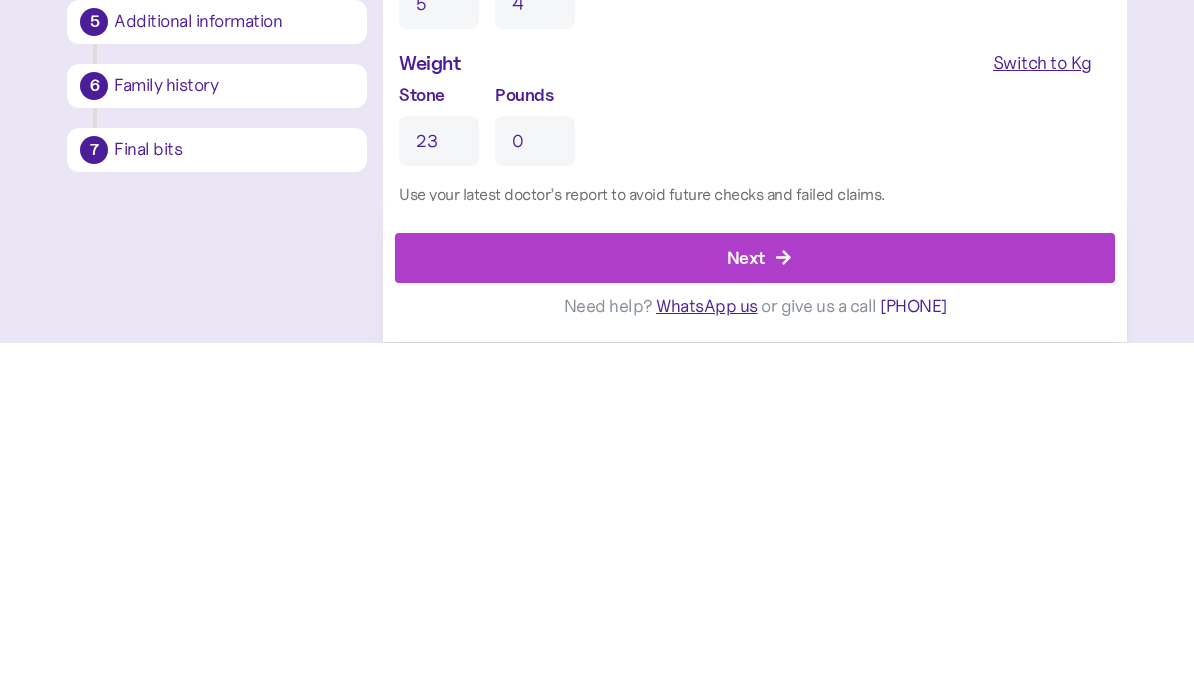 type on "23" 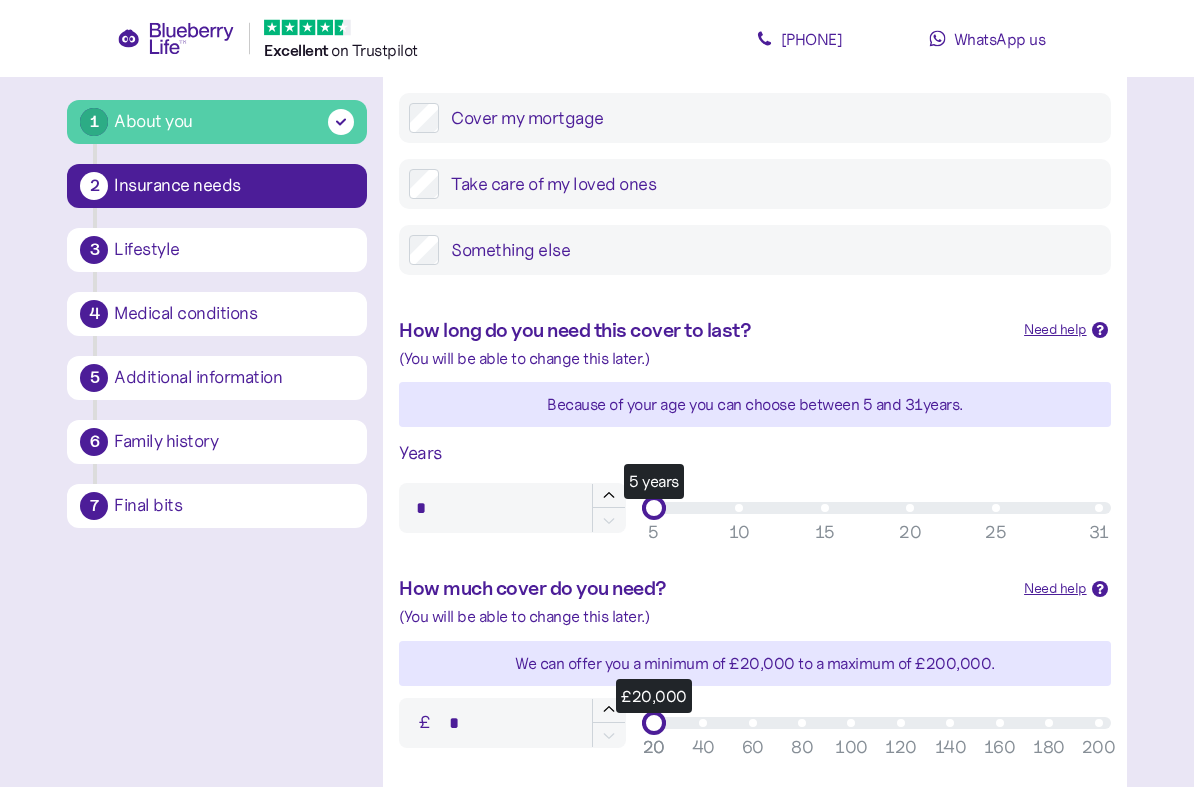 scroll, scrollTop: 405, scrollLeft: 0, axis: vertical 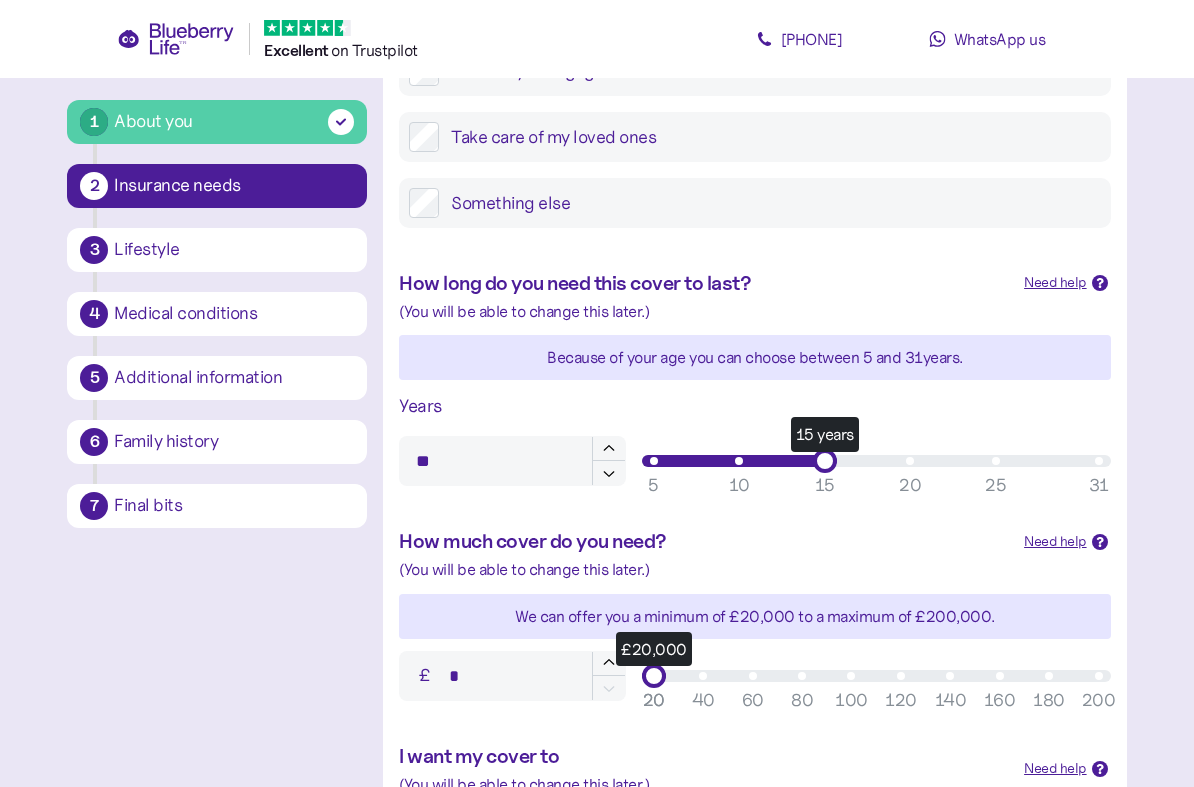 click on "15 years" at bounding box center (876, 461) 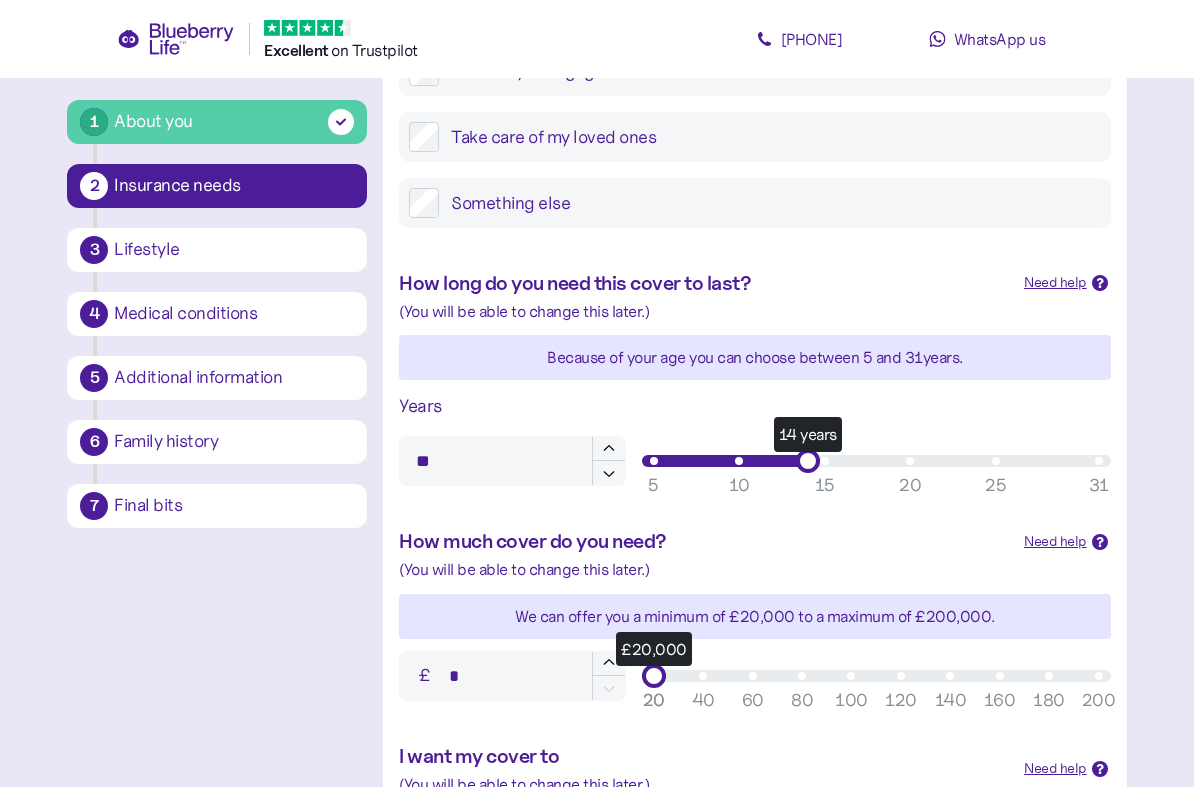 type on "******" 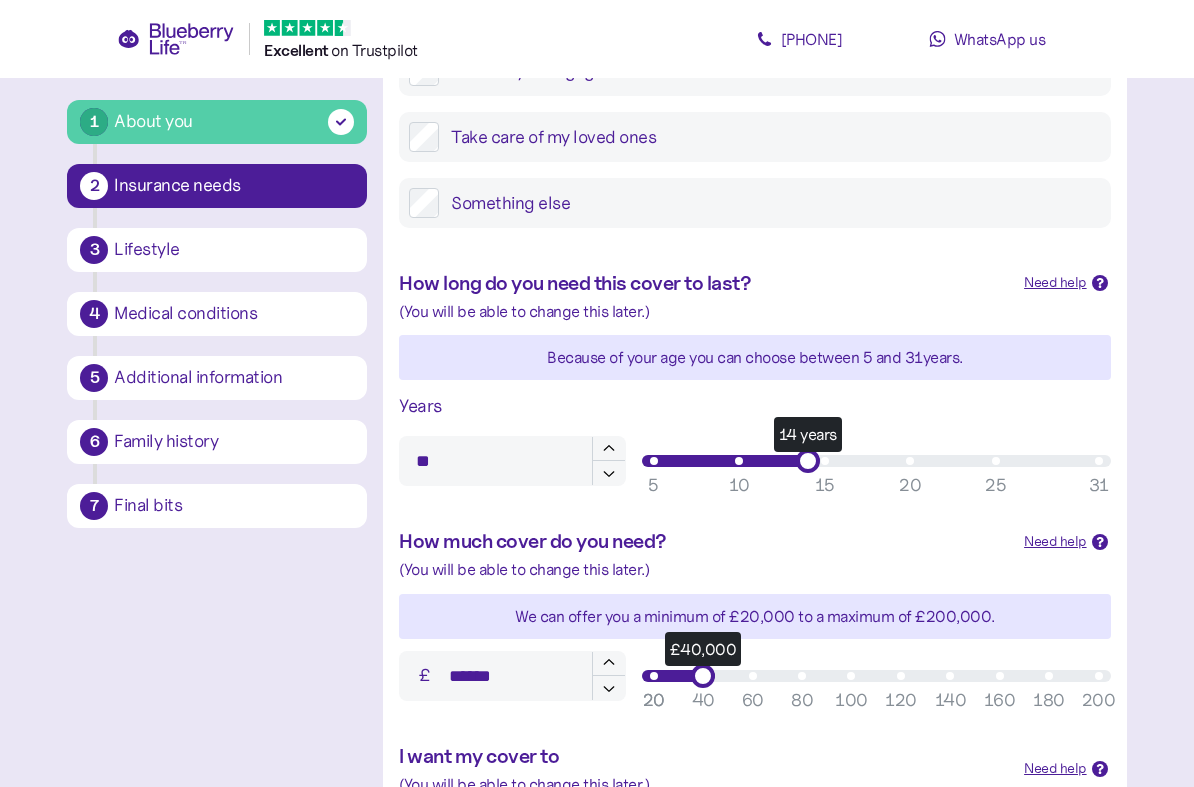 click on "40" at bounding box center (703, 700) 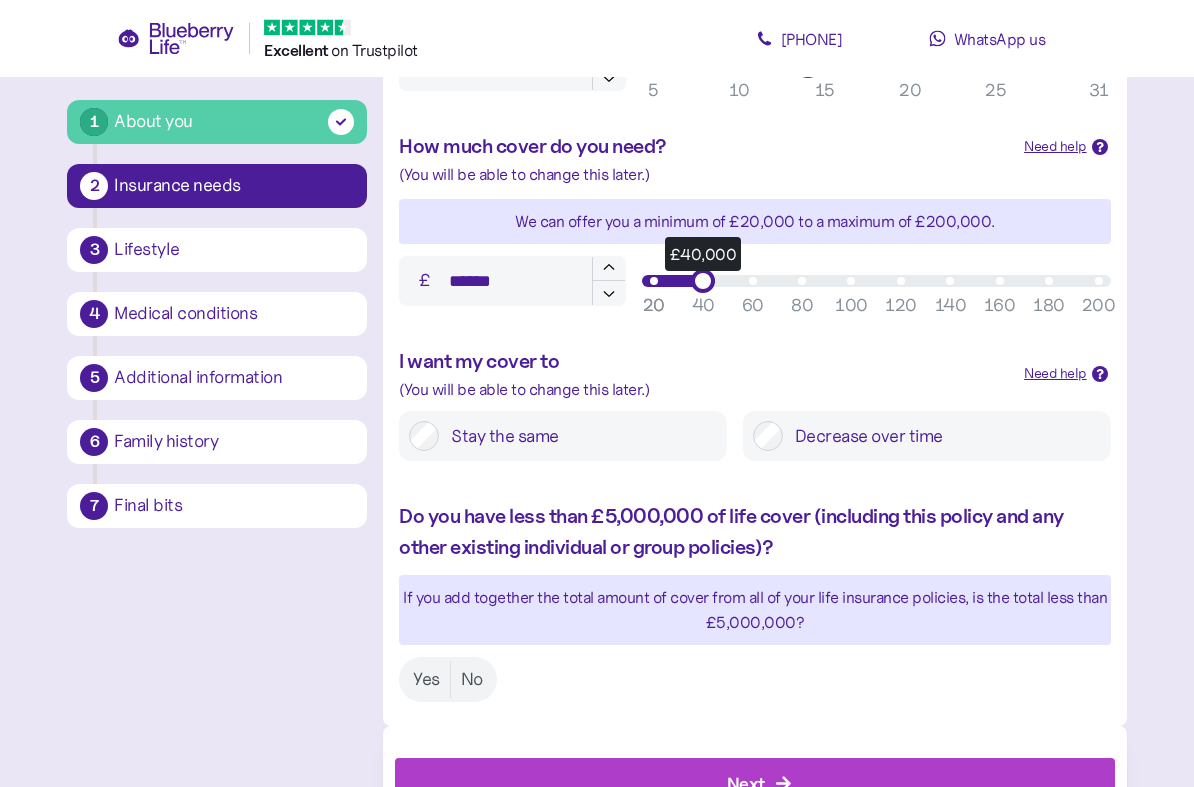 scroll, scrollTop: 872, scrollLeft: 0, axis: vertical 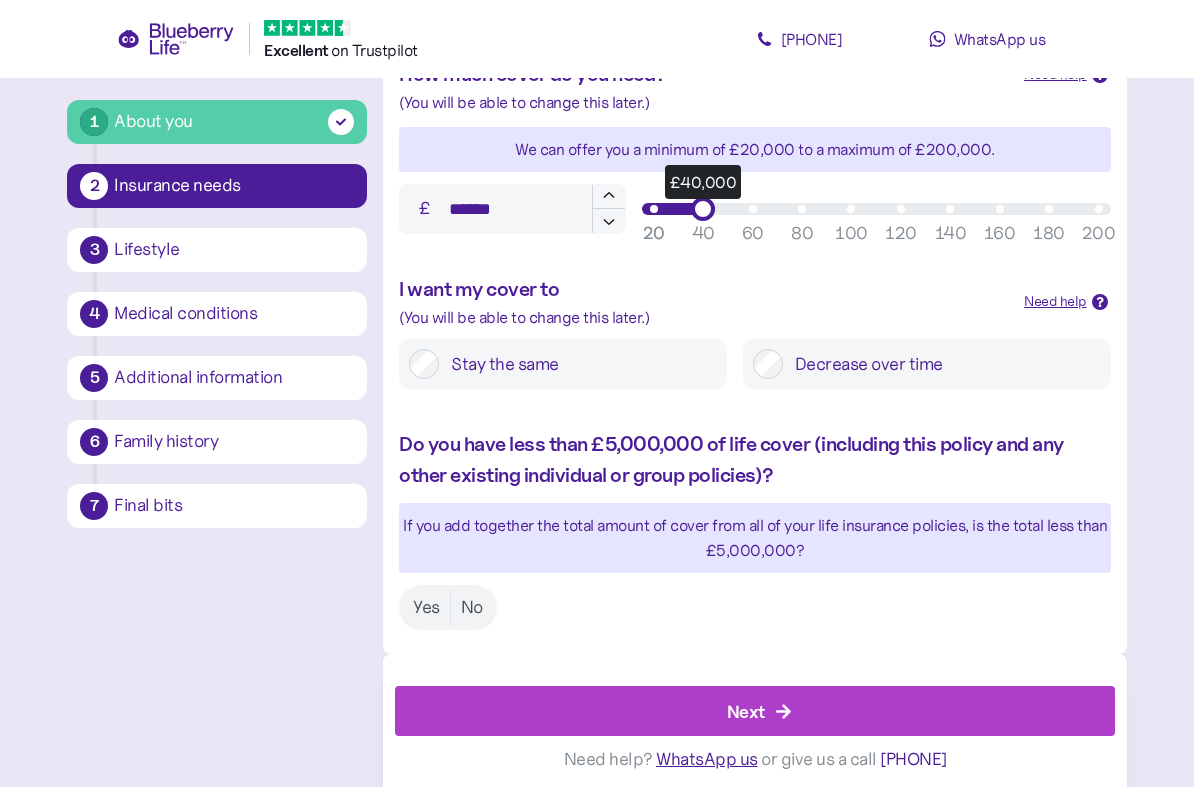 click on "Yes" at bounding box center (426, 607) 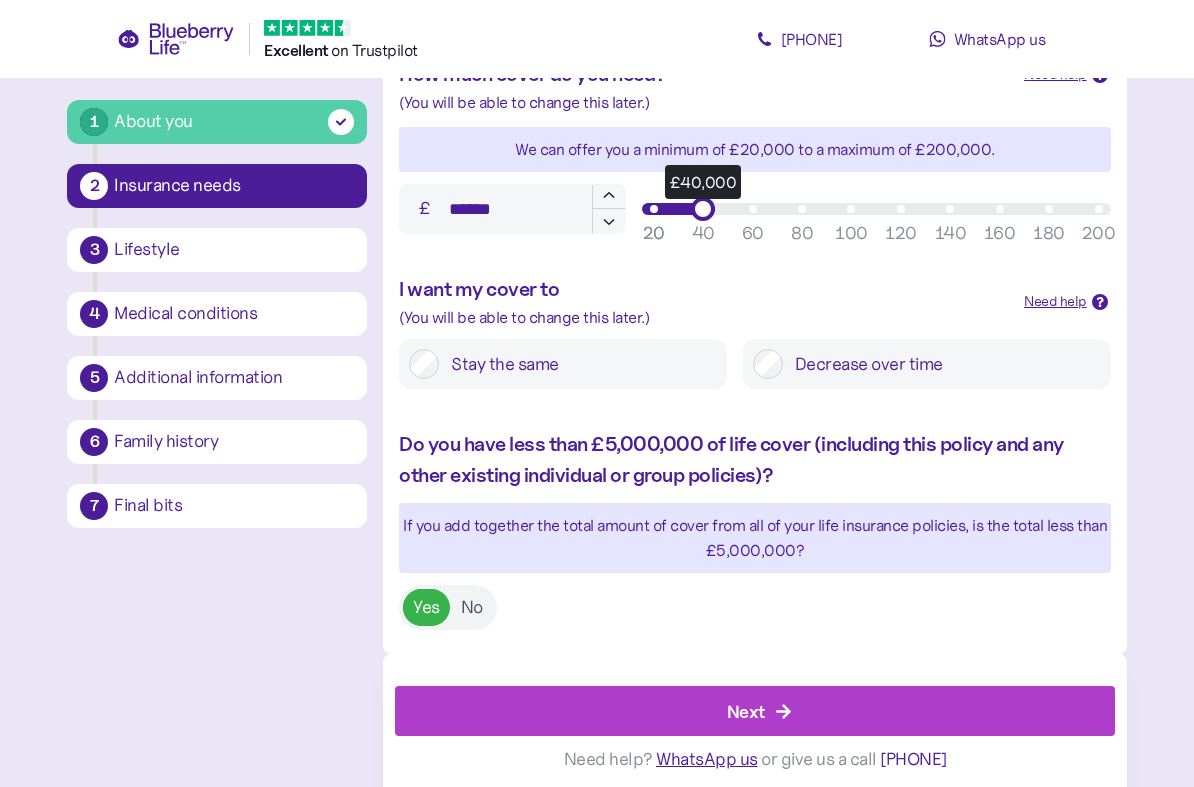 click on "Next" at bounding box center [759, 711] 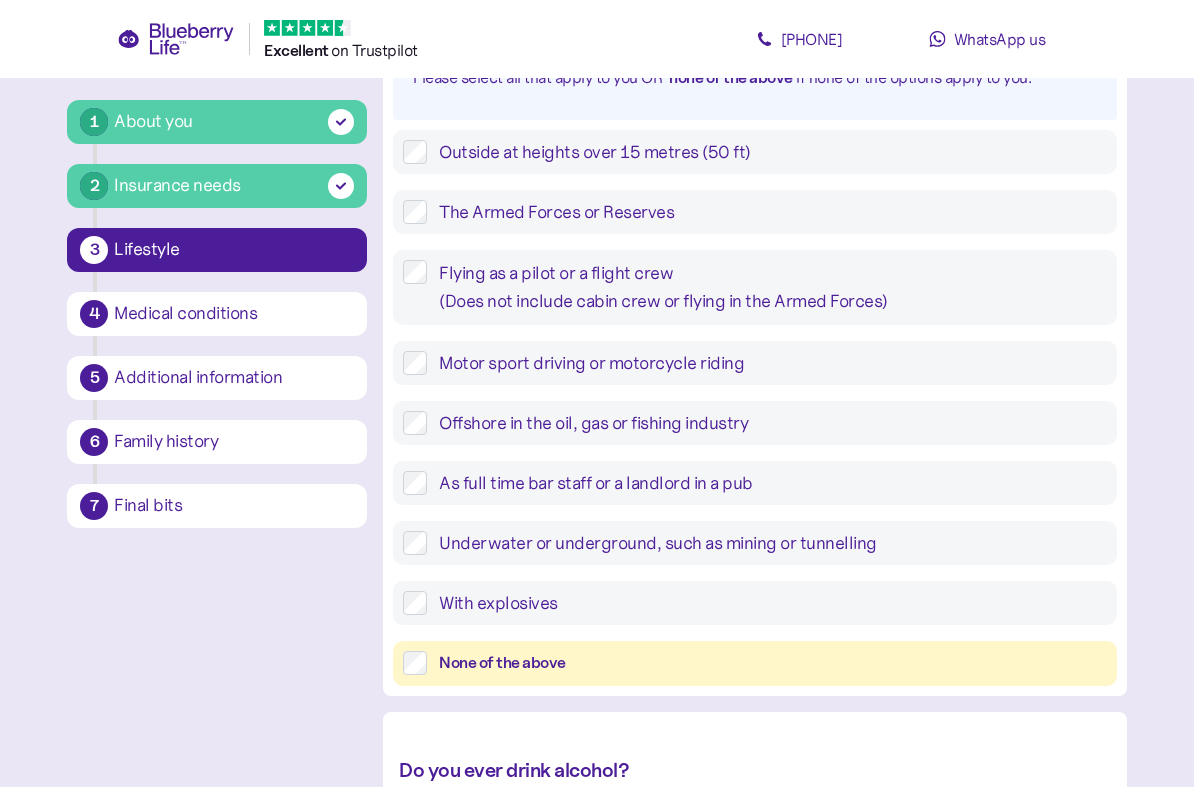 scroll, scrollTop: 334, scrollLeft: 0, axis: vertical 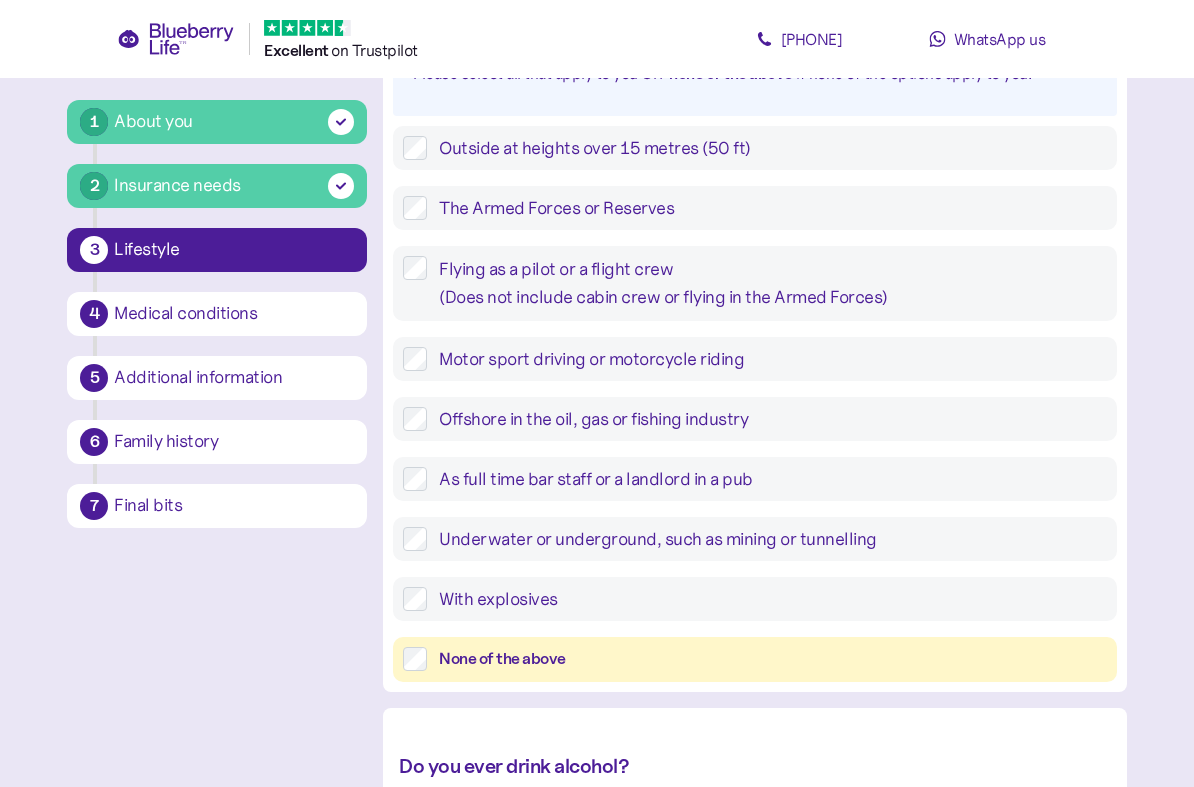 click on "None of the above" at bounding box center (772, 659) 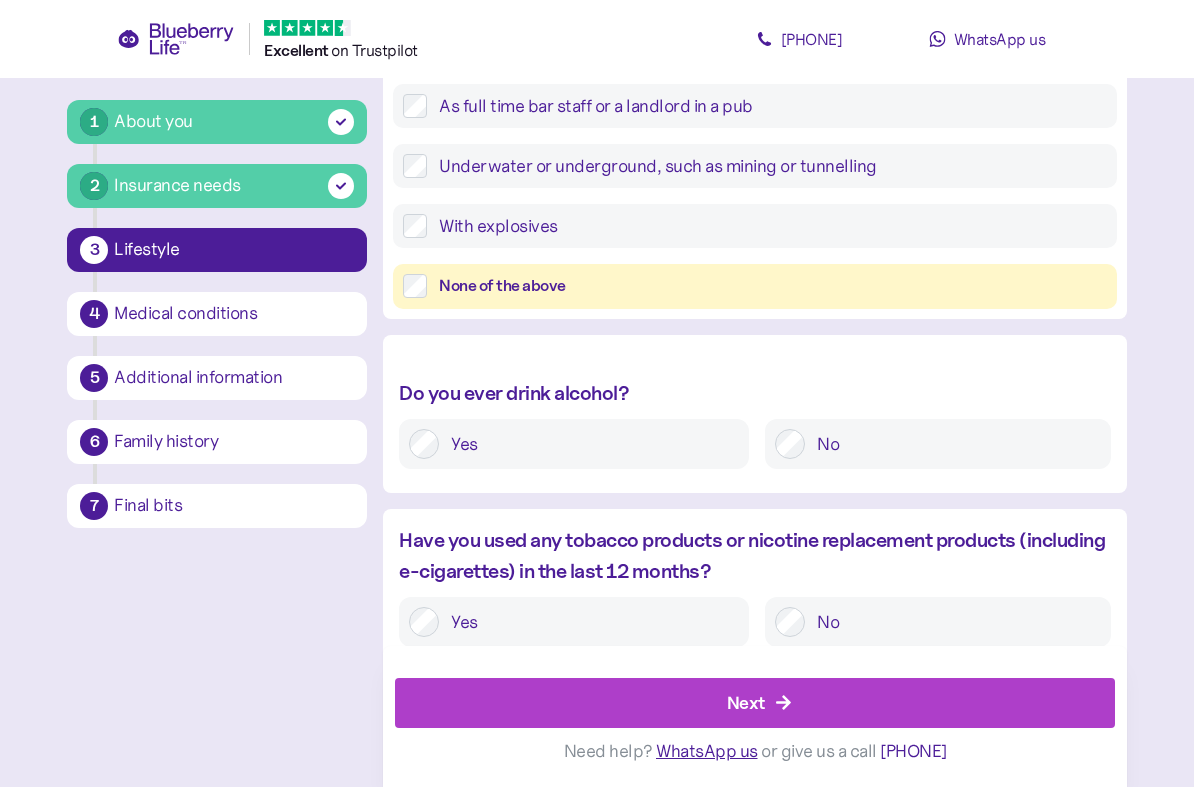 scroll, scrollTop: 728, scrollLeft: 0, axis: vertical 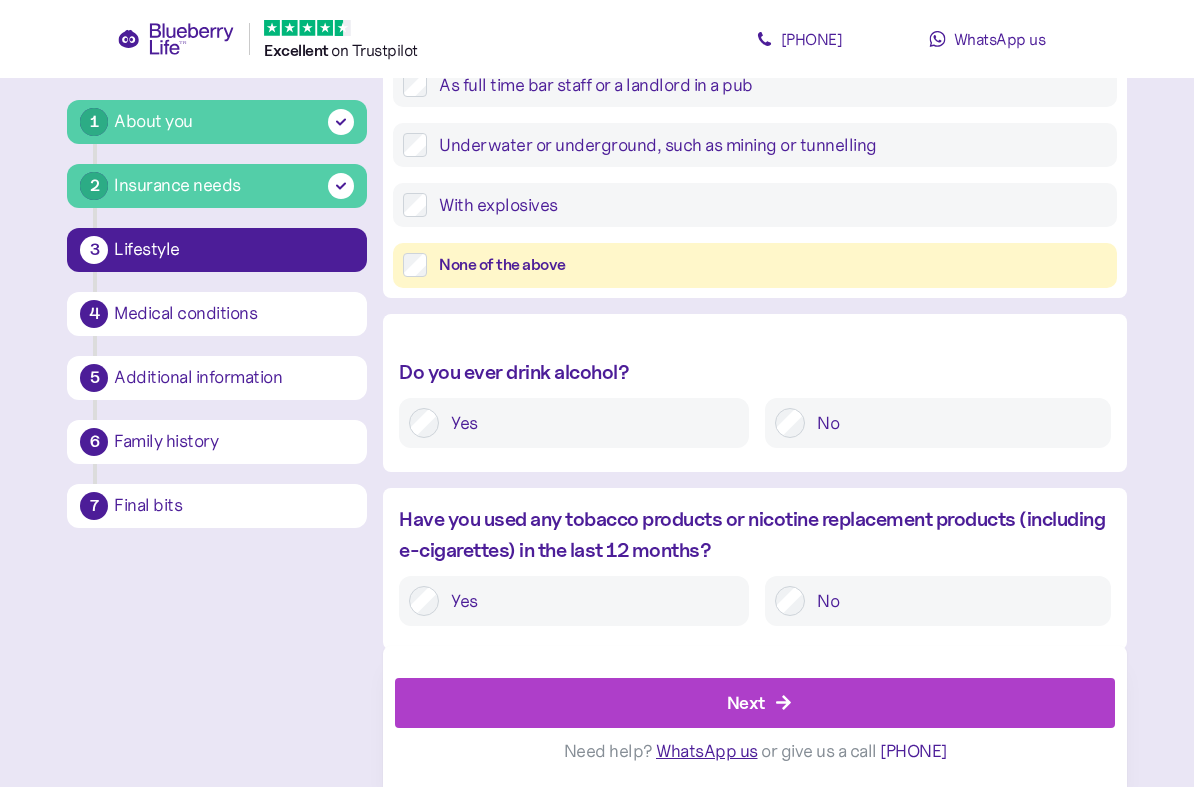 click on "Next" at bounding box center (759, 703) 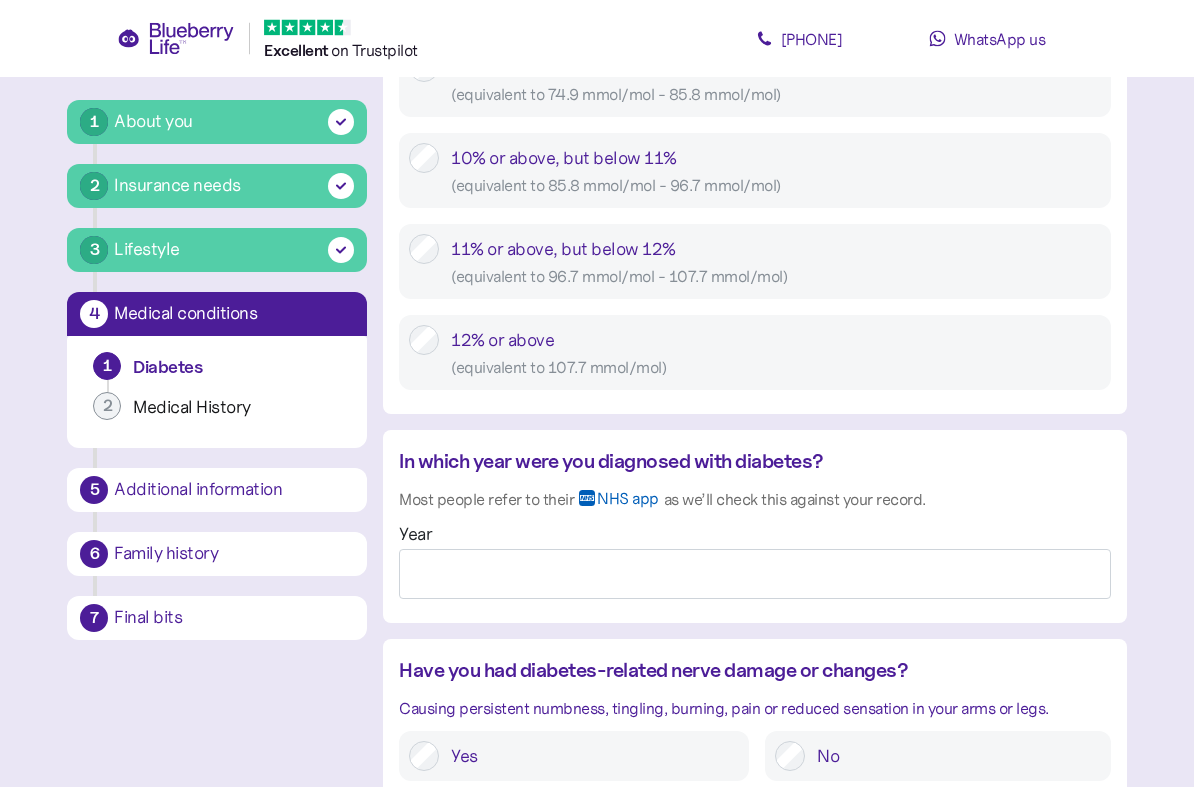 scroll, scrollTop: 1334, scrollLeft: 0, axis: vertical 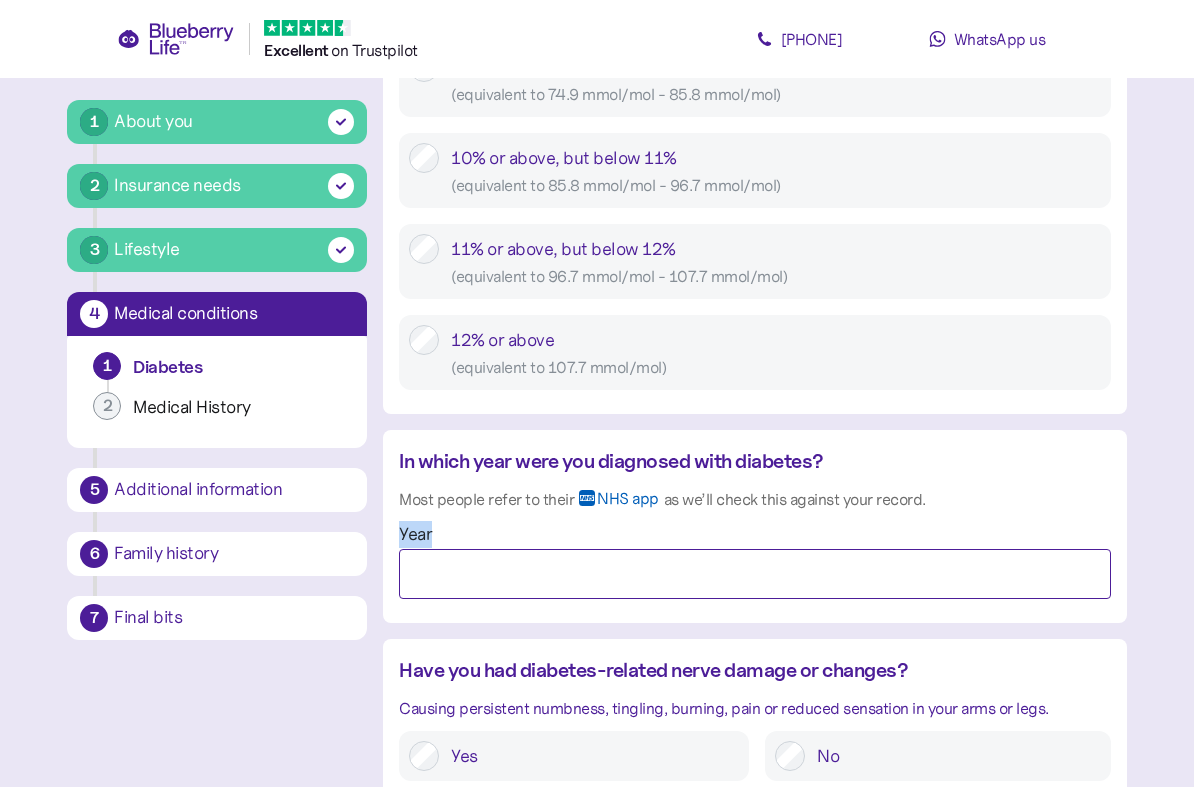click on "Year" at bounding box center [754, 574] 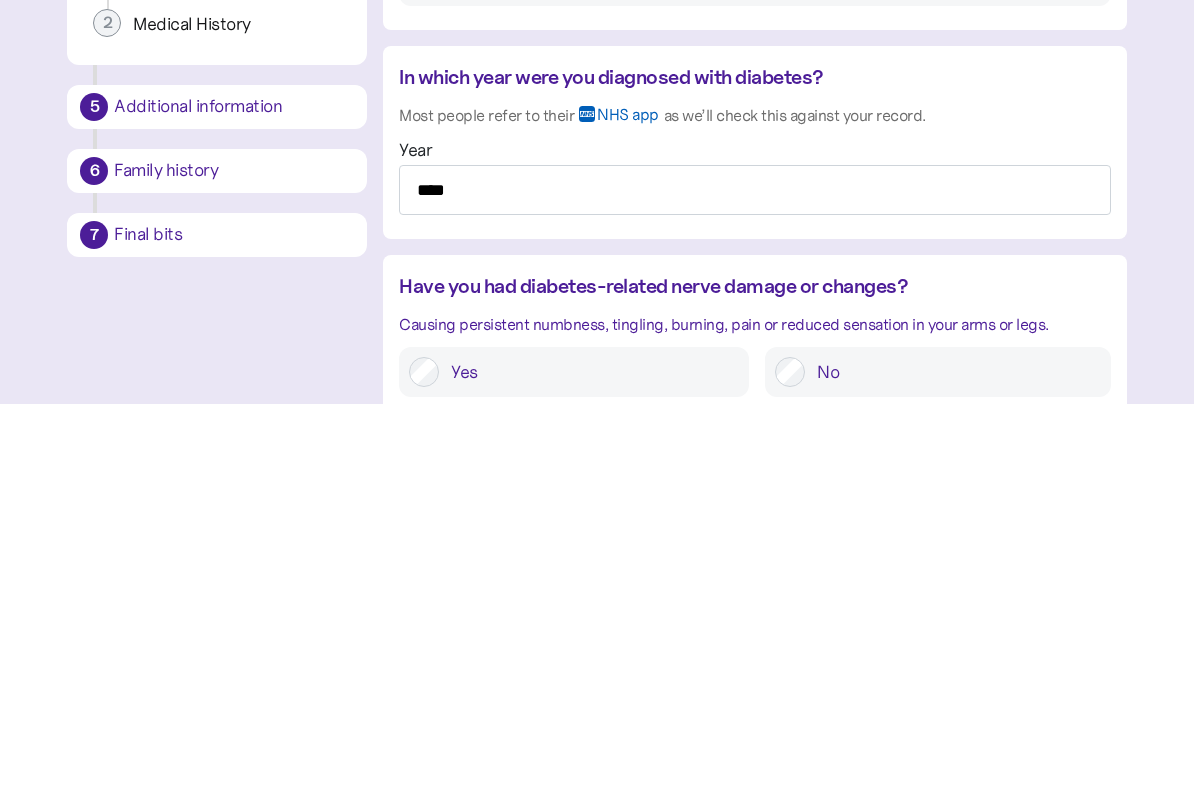 scroll, scrollTop: 1718, scrollLeft: 0, axis: vertical 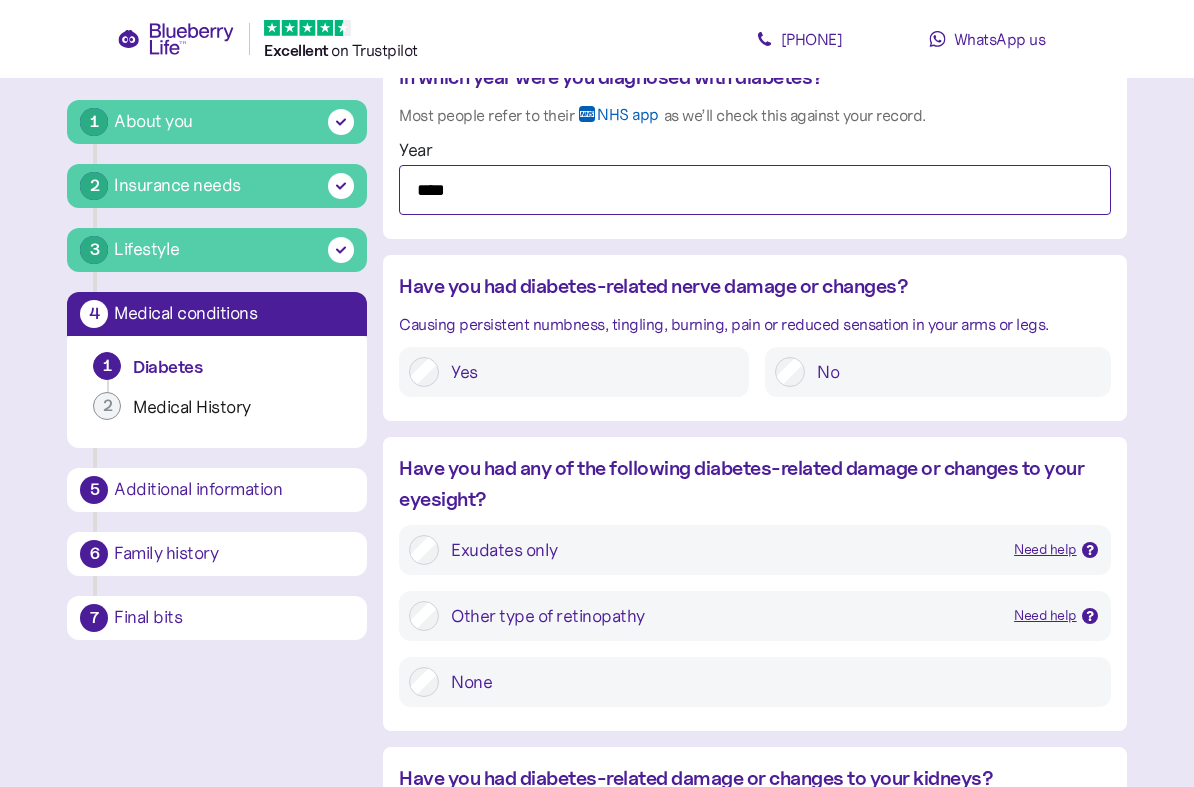 type on "****" 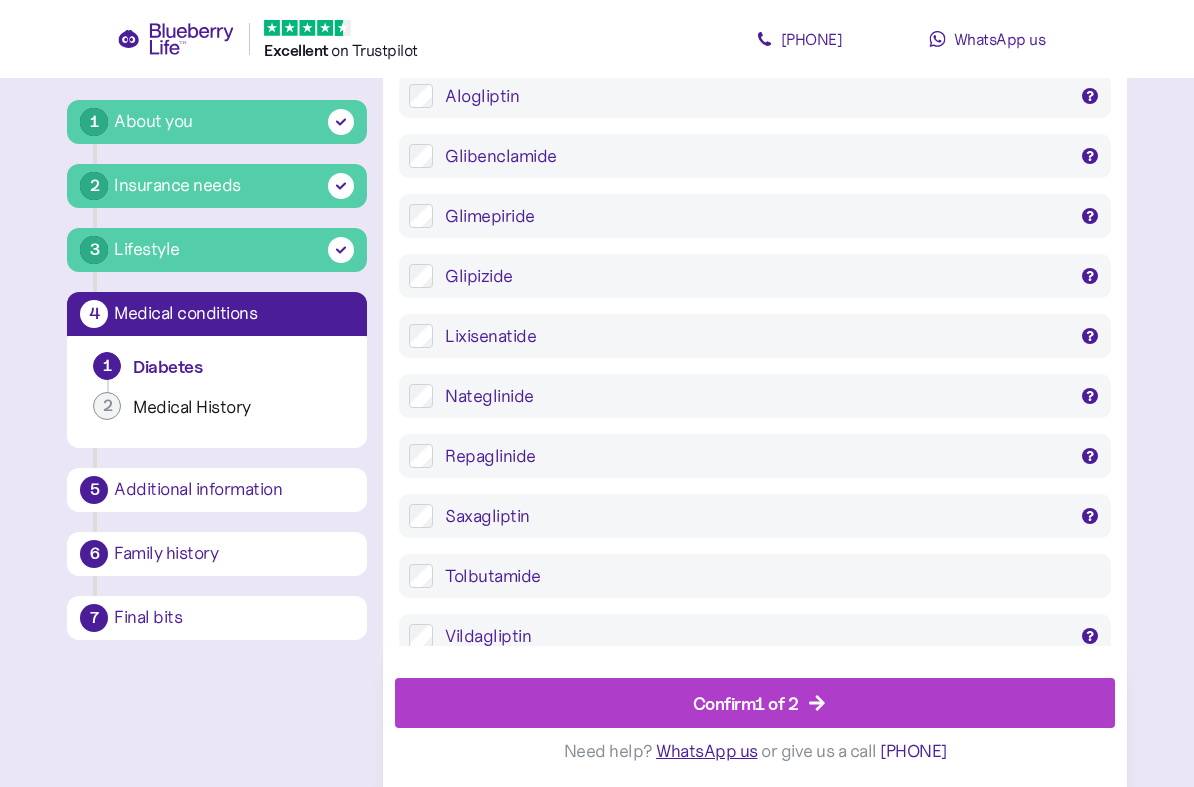 scroll, scrollTop: 3990, scrollLeft: 0, axis: vertical 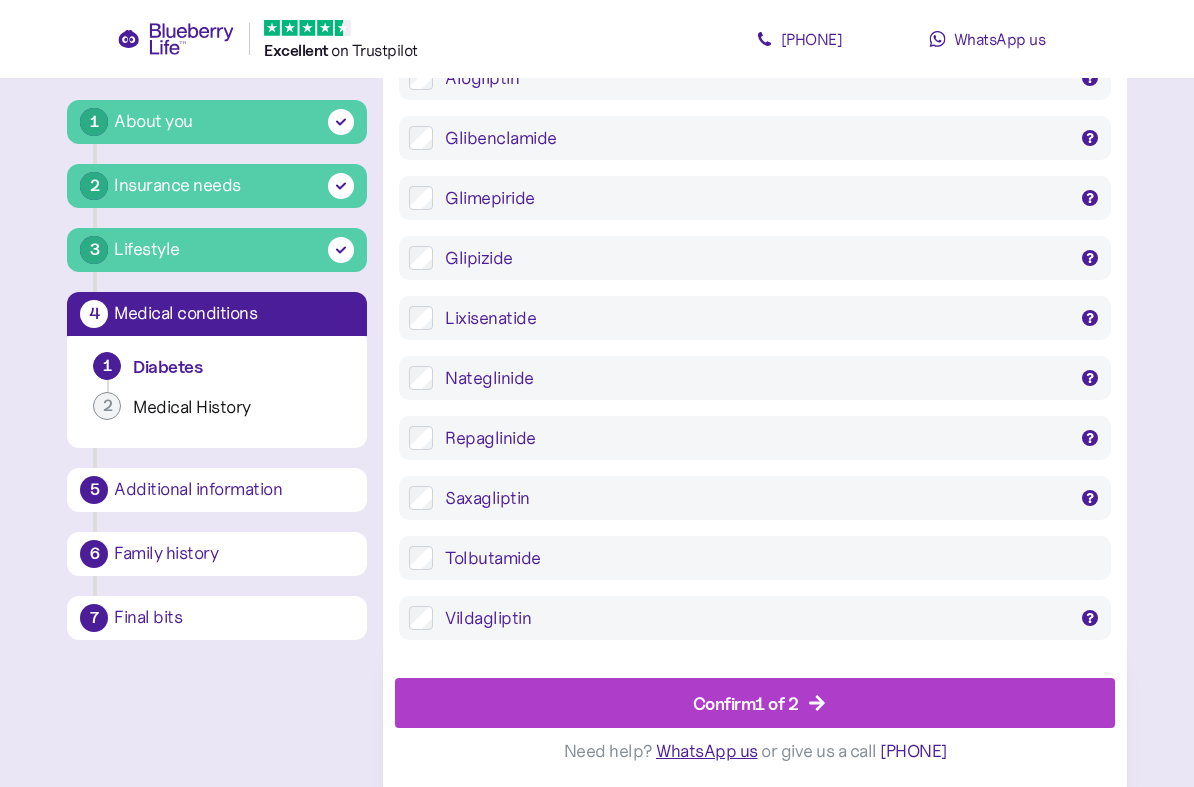 click on "Confirm  1 of 2" at bounding box center [746, 702] 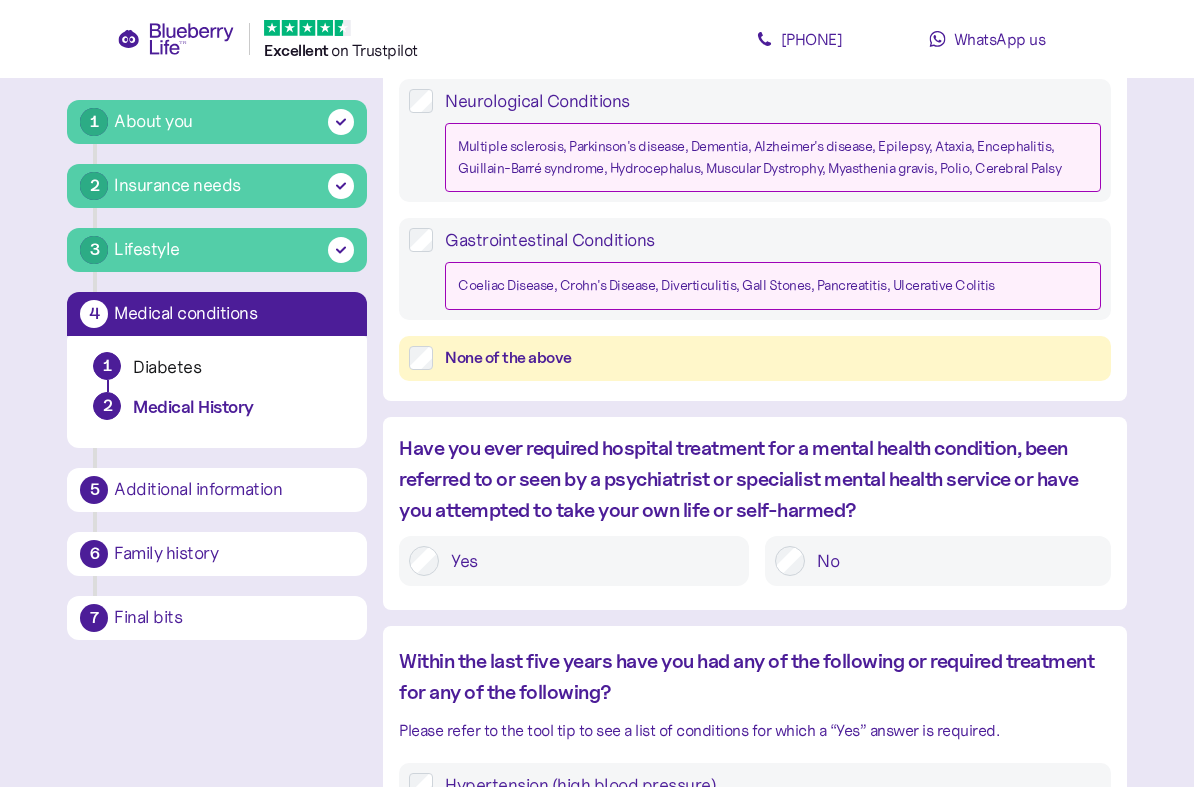 scroll, scrollTop: 984, scrollLeft: 0, axis: vertical 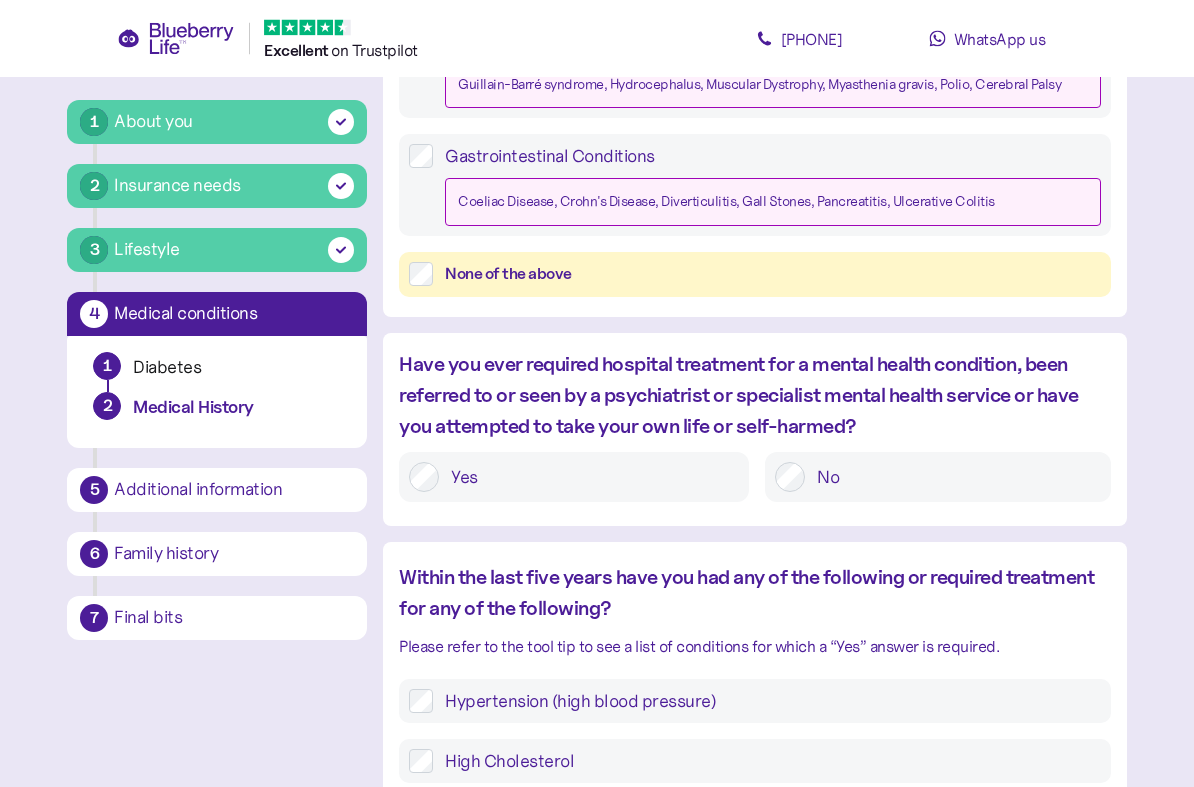 click on "No" at bounding box center [937, 478] 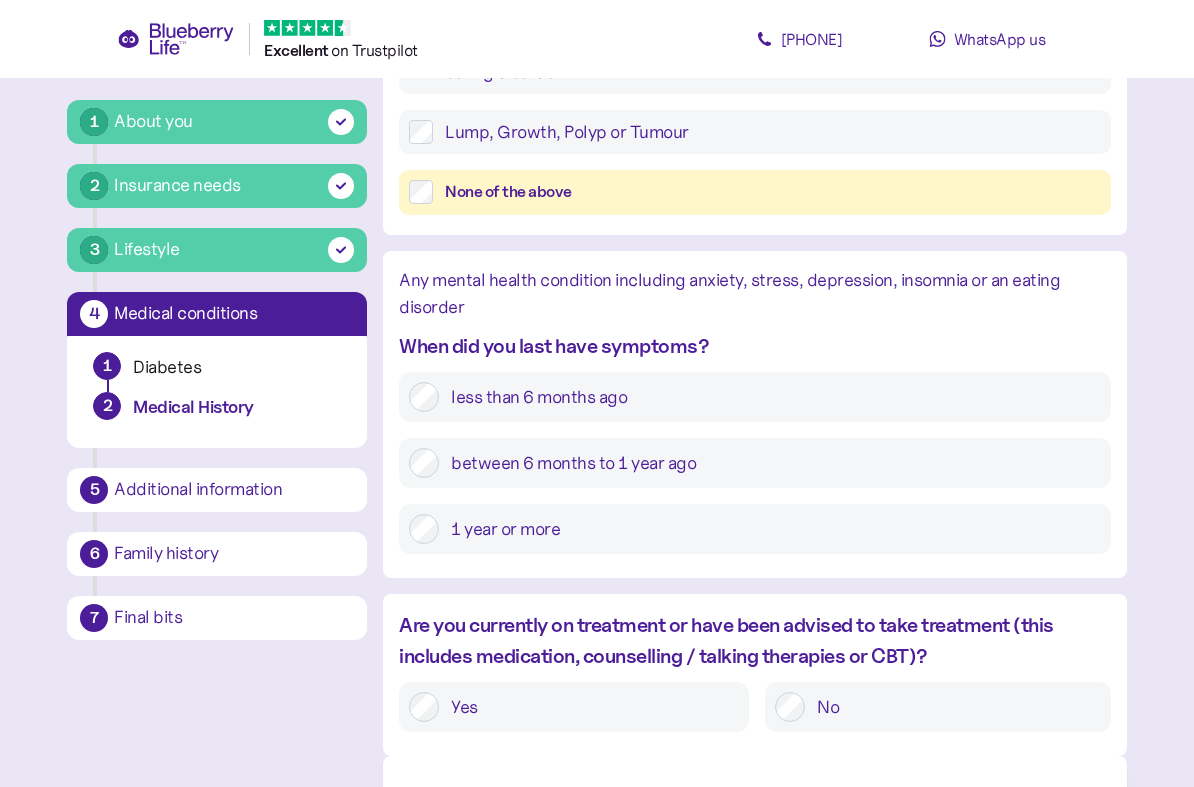 scroll, scrollTop: 2431, scrollLeft: 0, axis: vertical 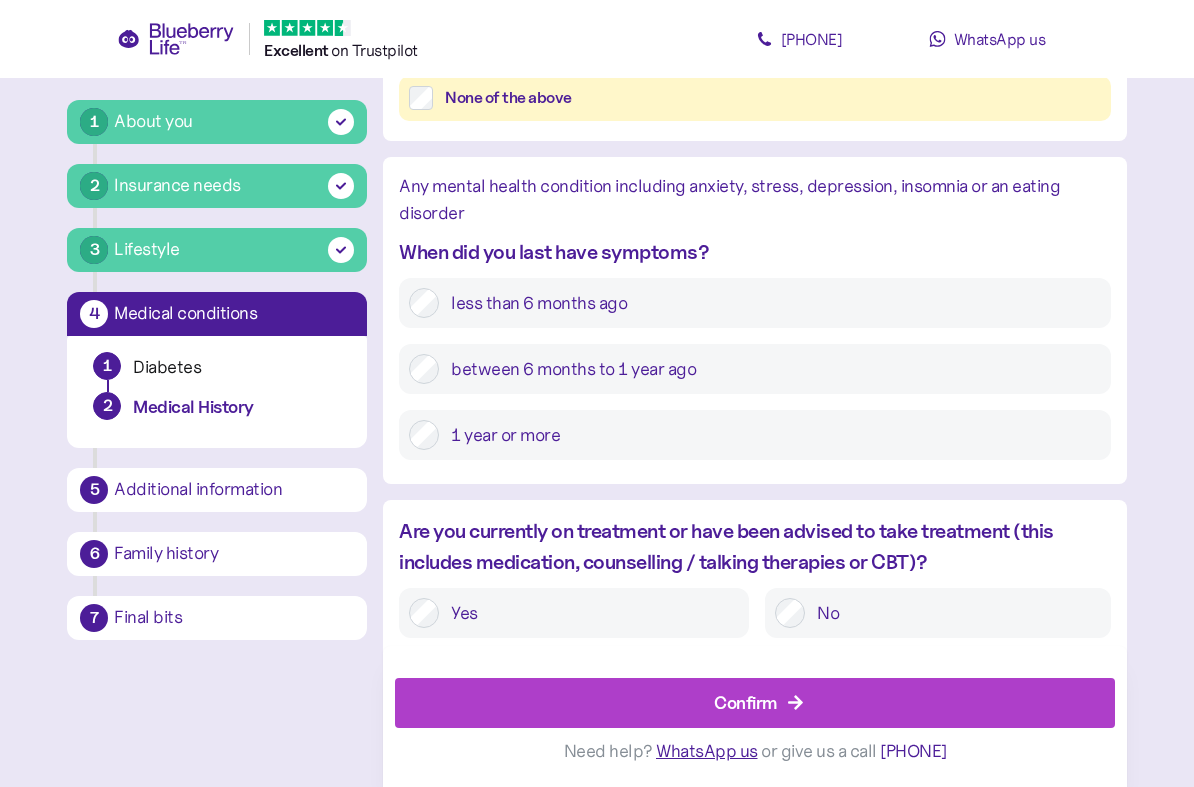 click on "Confirm" at bounding box center (745, 702) 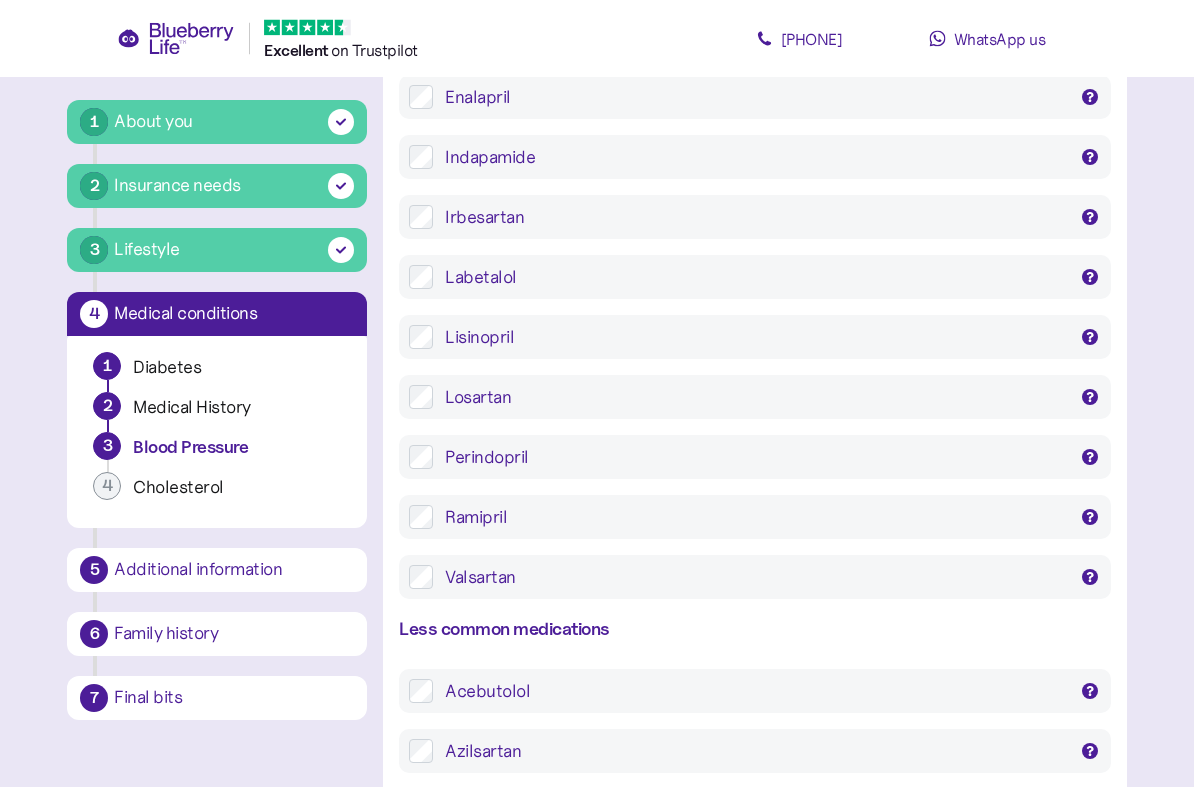 scroll, scrollTop: 861, scrollLeft: 0, axis: vertical 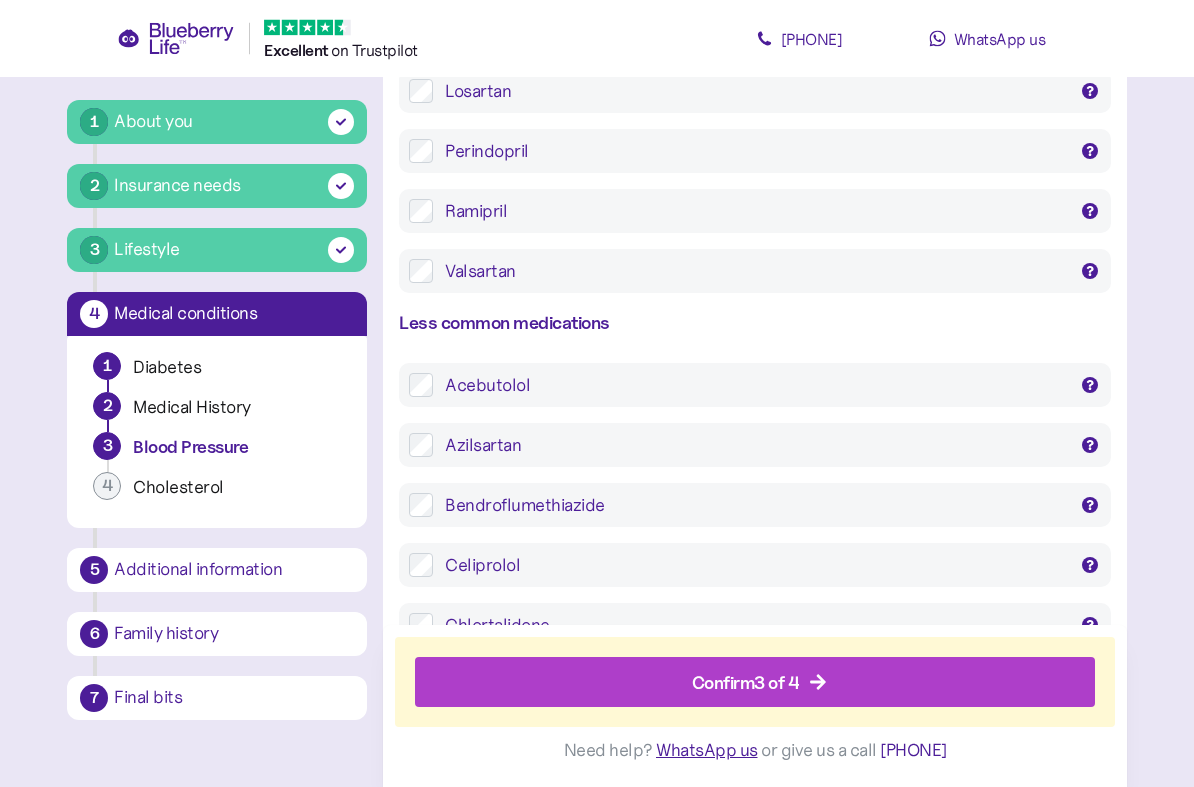 click on "Confirm  3 of 4" at bounding box center [746, 683] 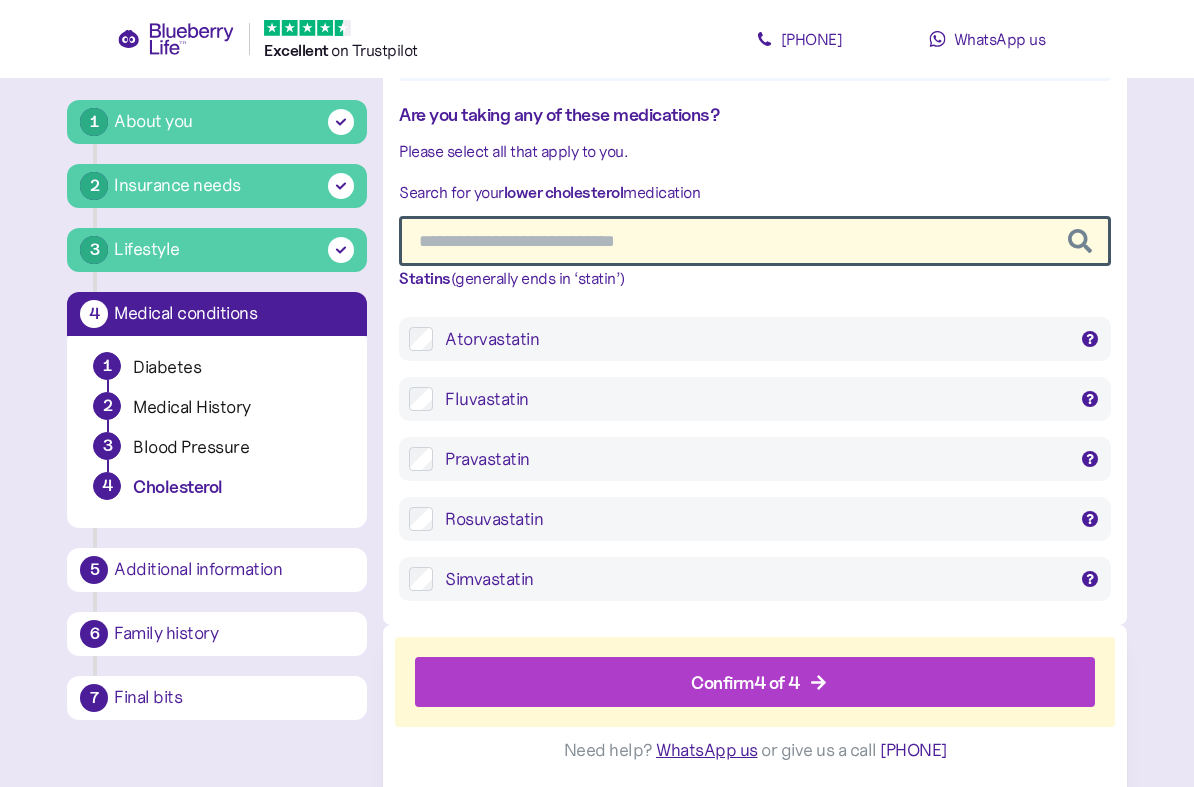 scroll, scrollTop: 1126, scrollLeft: 0, axis: vertical 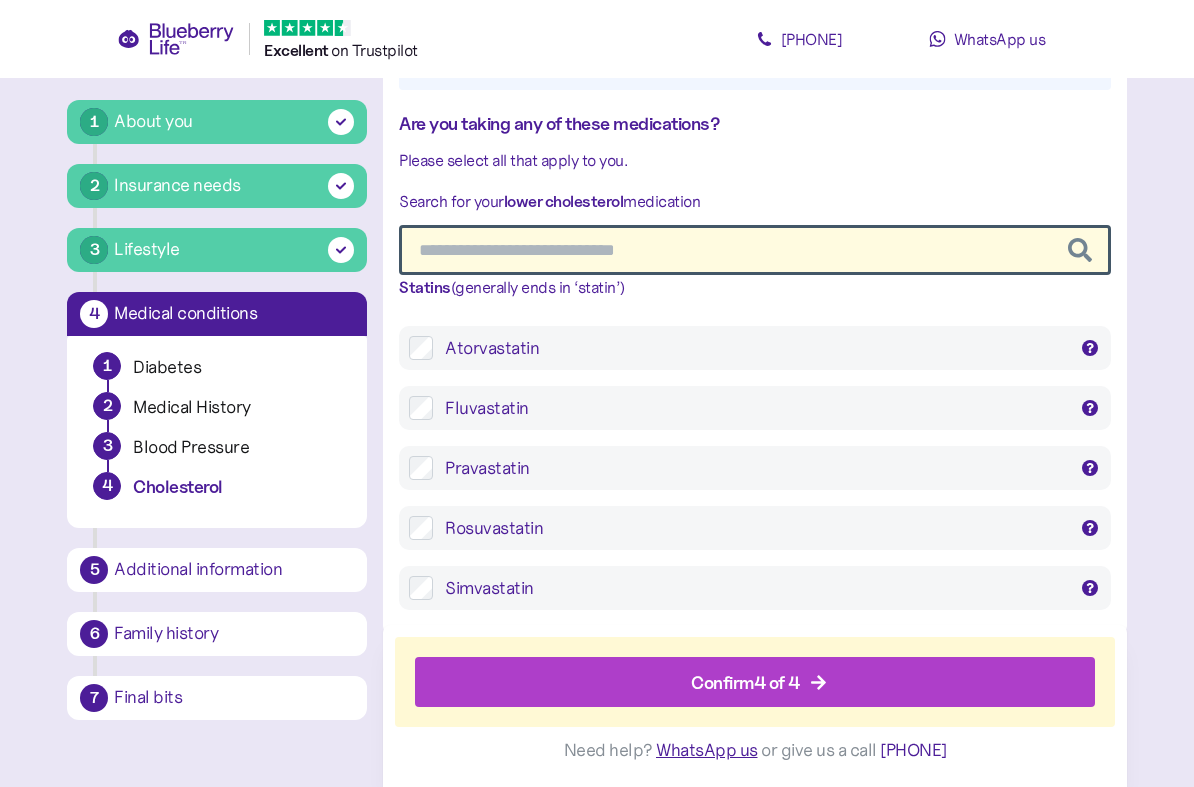 click on "Confirm  4 of 4" at bounding box center (745, 682) 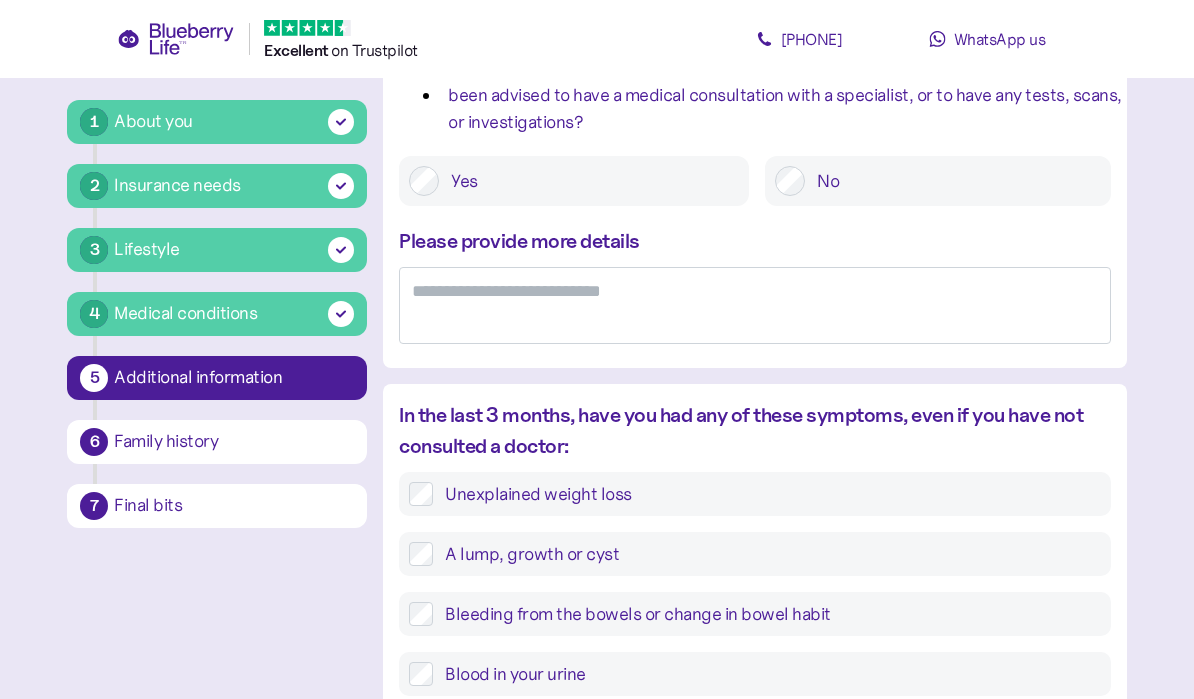 scroll, scrollTop: 492, scrollLeft: 0, axis: vertical 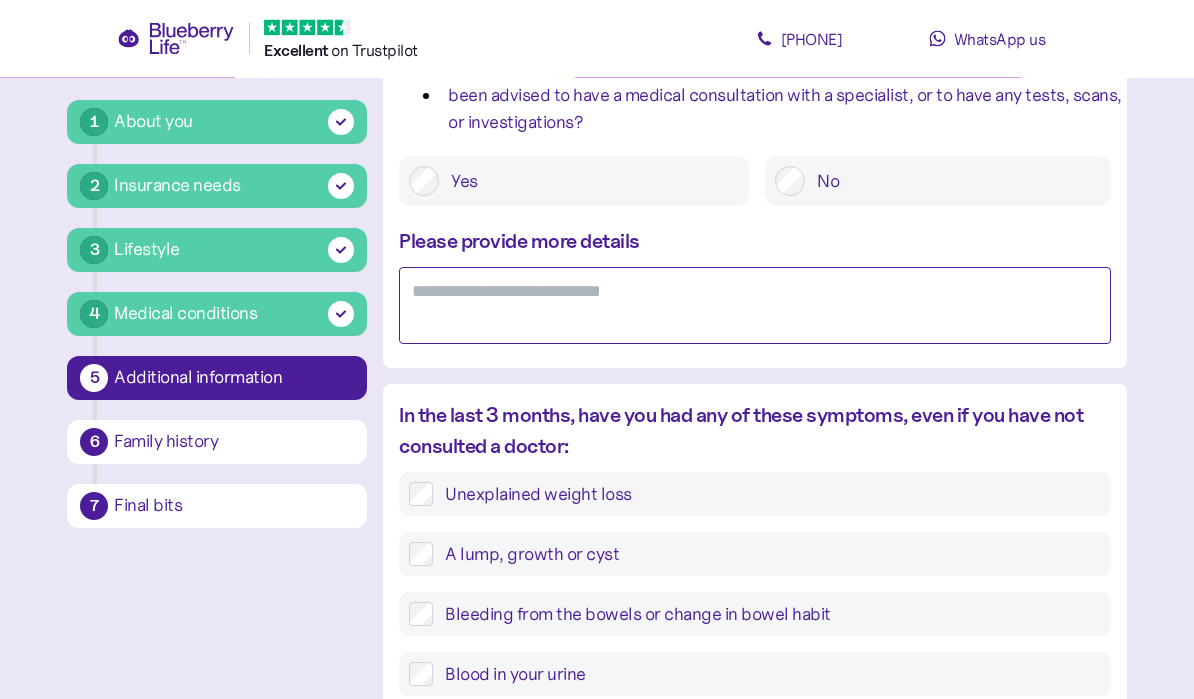 click at bounding box center (754, 306) 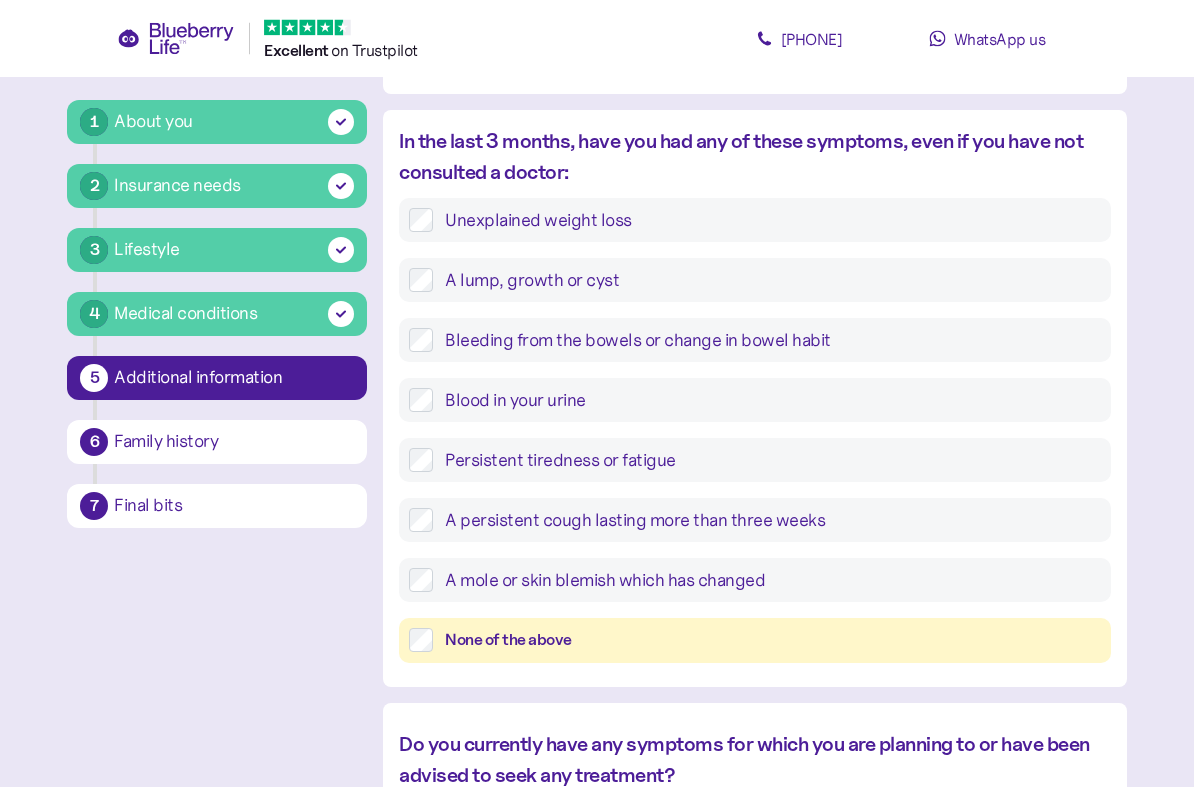 scroll, scrollTop: 767, scrollLeft: 0, axis: vertical 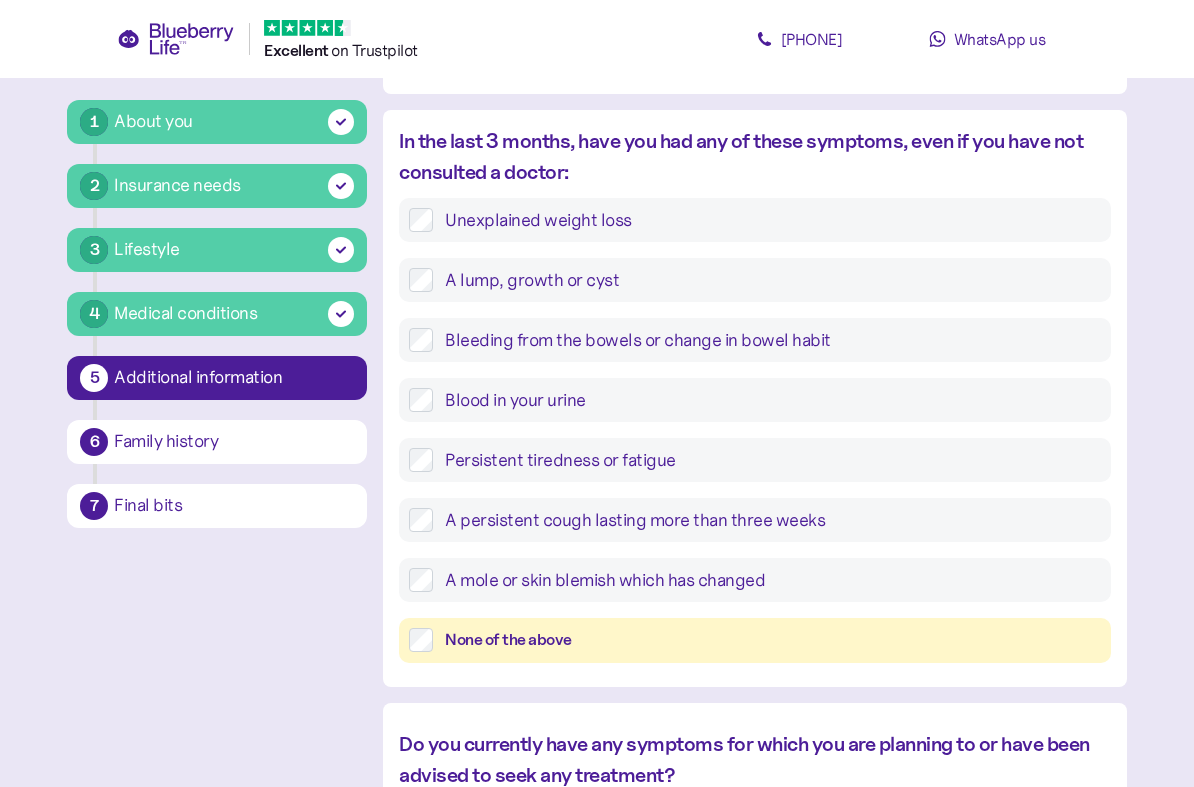 type on "**********" 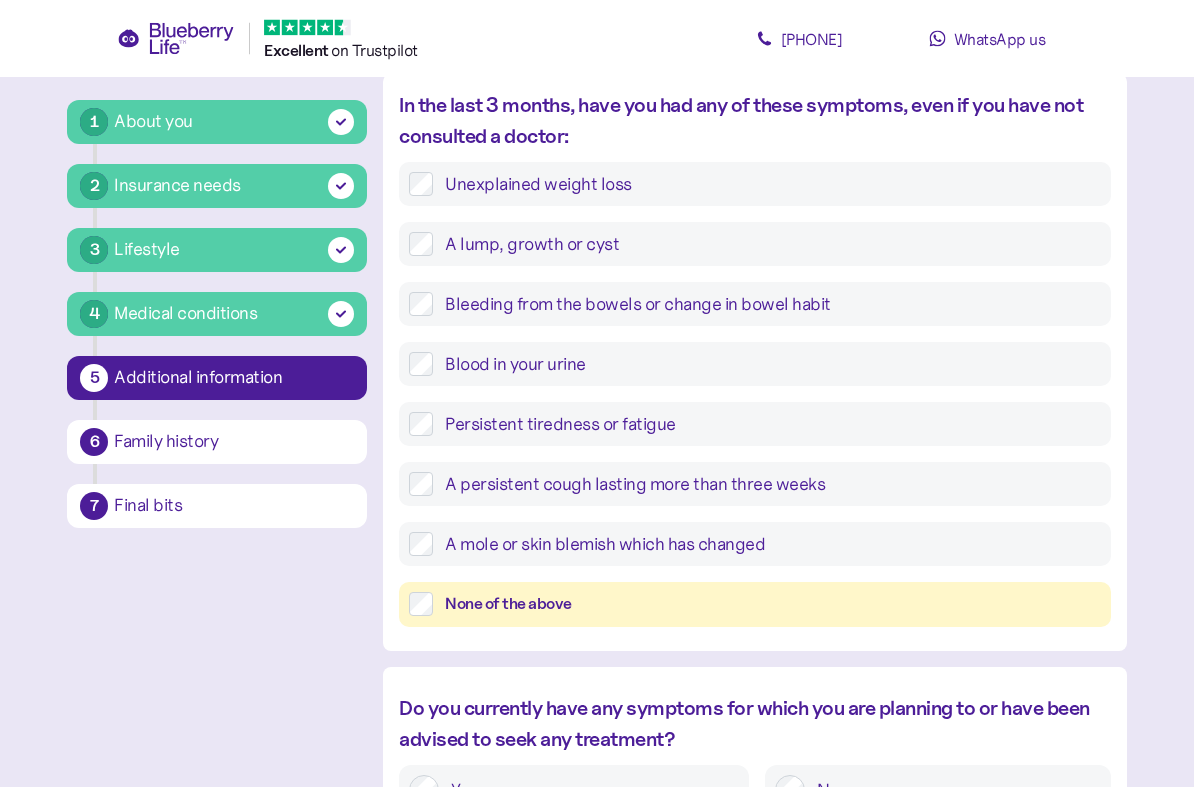 scroll, scrollTop: 994, scrollLeft: 0, axis: vertical 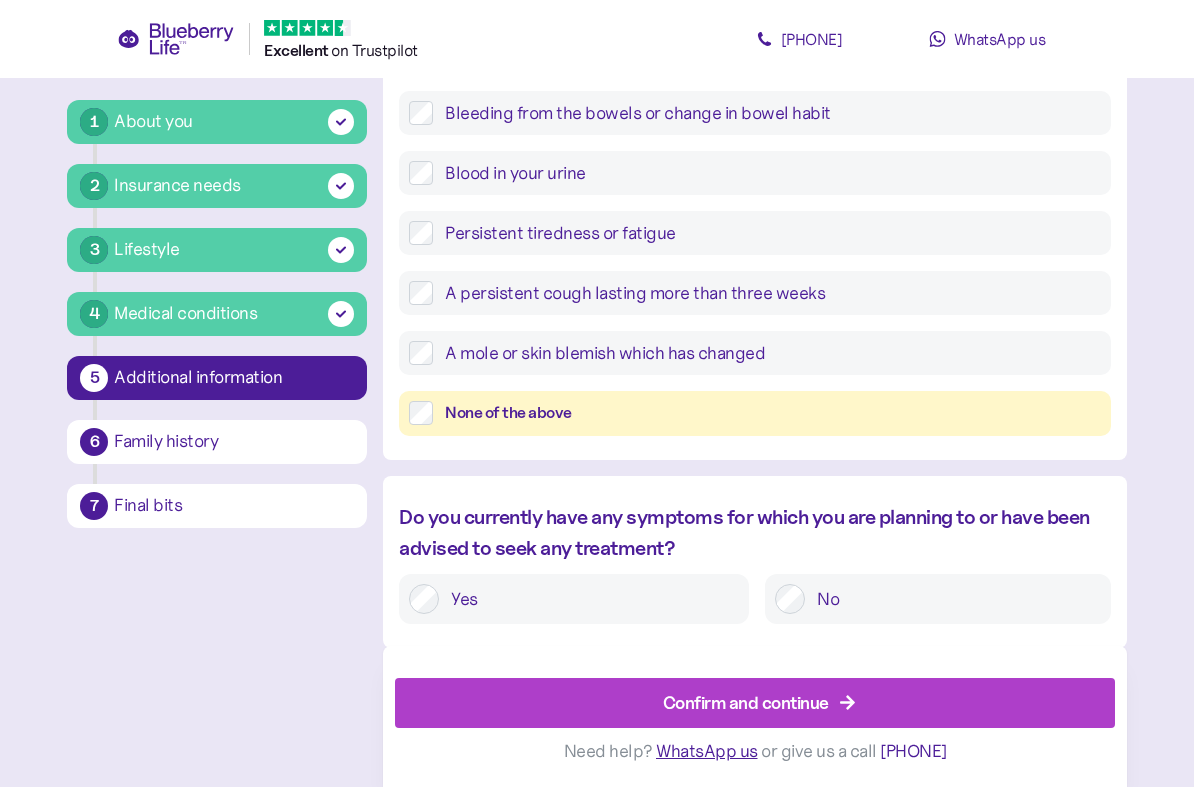 click on "Confirm and continue" at bounding box center (746, 702) 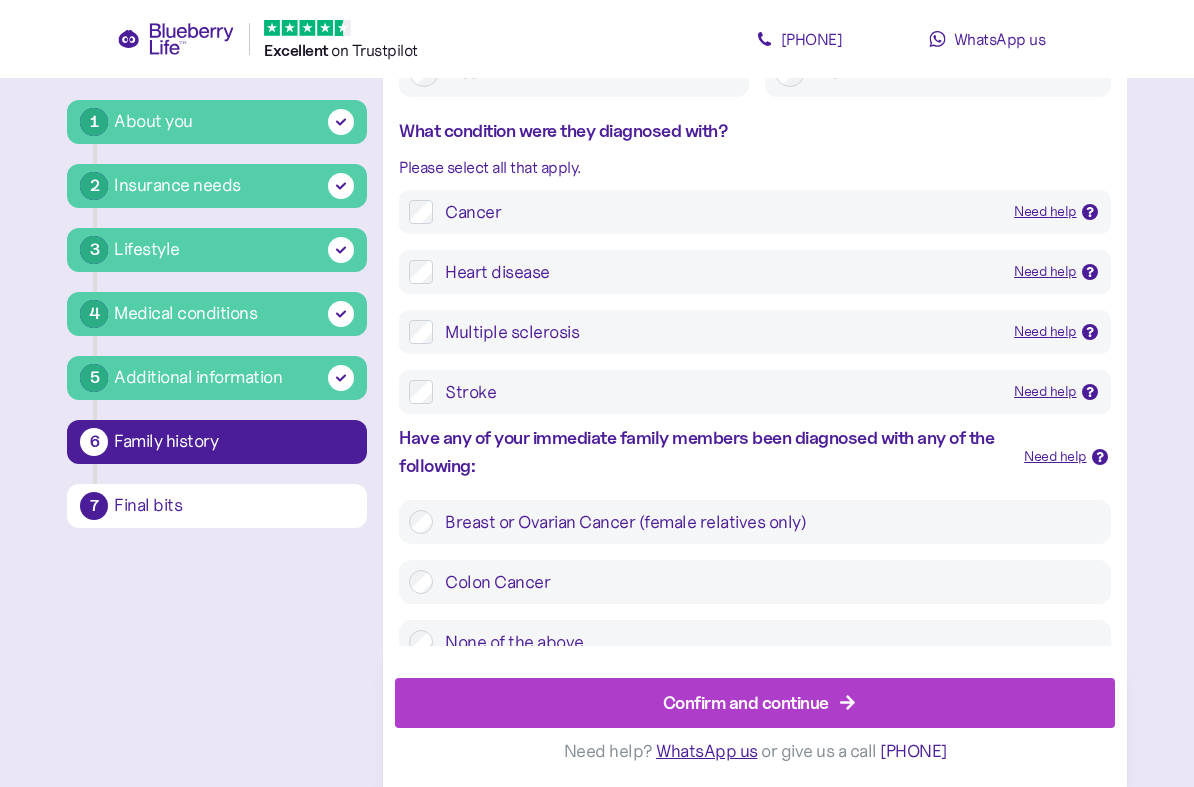 scroll, scrollTop: 888, scrollLeft: 0, axis: vertical 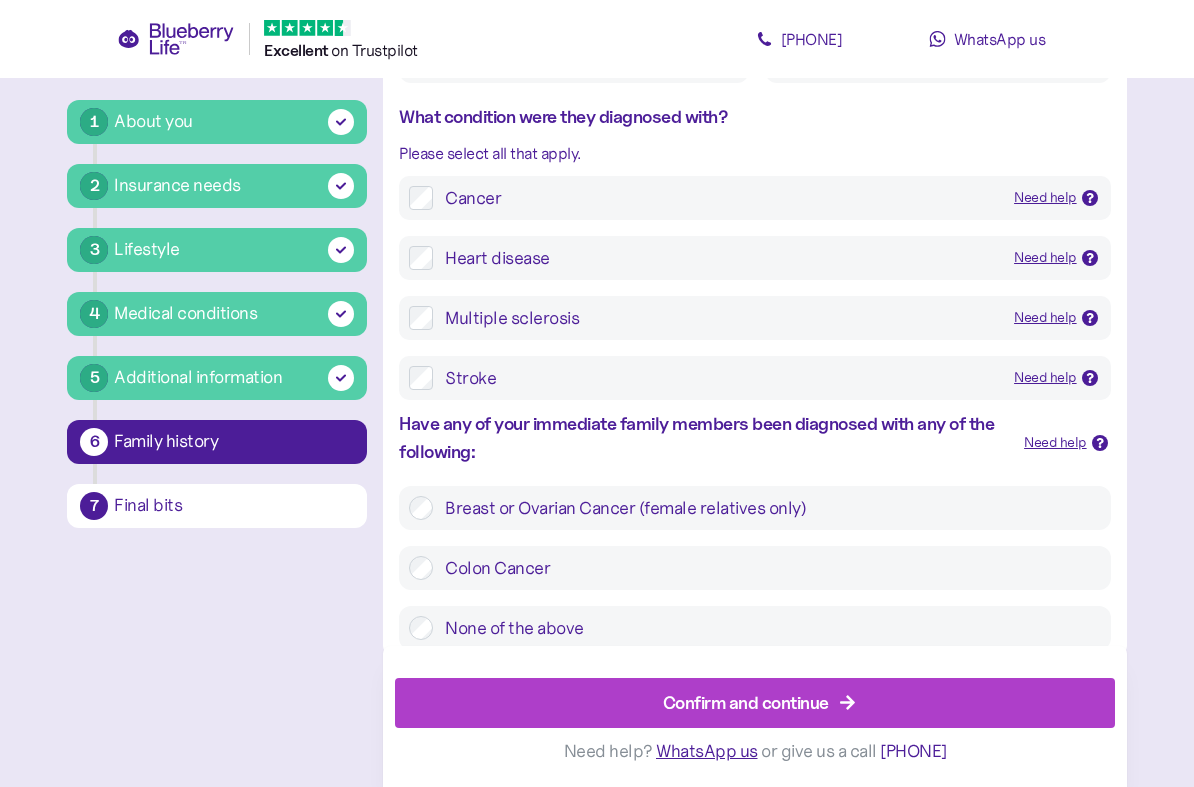 click on "Confirm and continue" at bounding box center [746, 702] 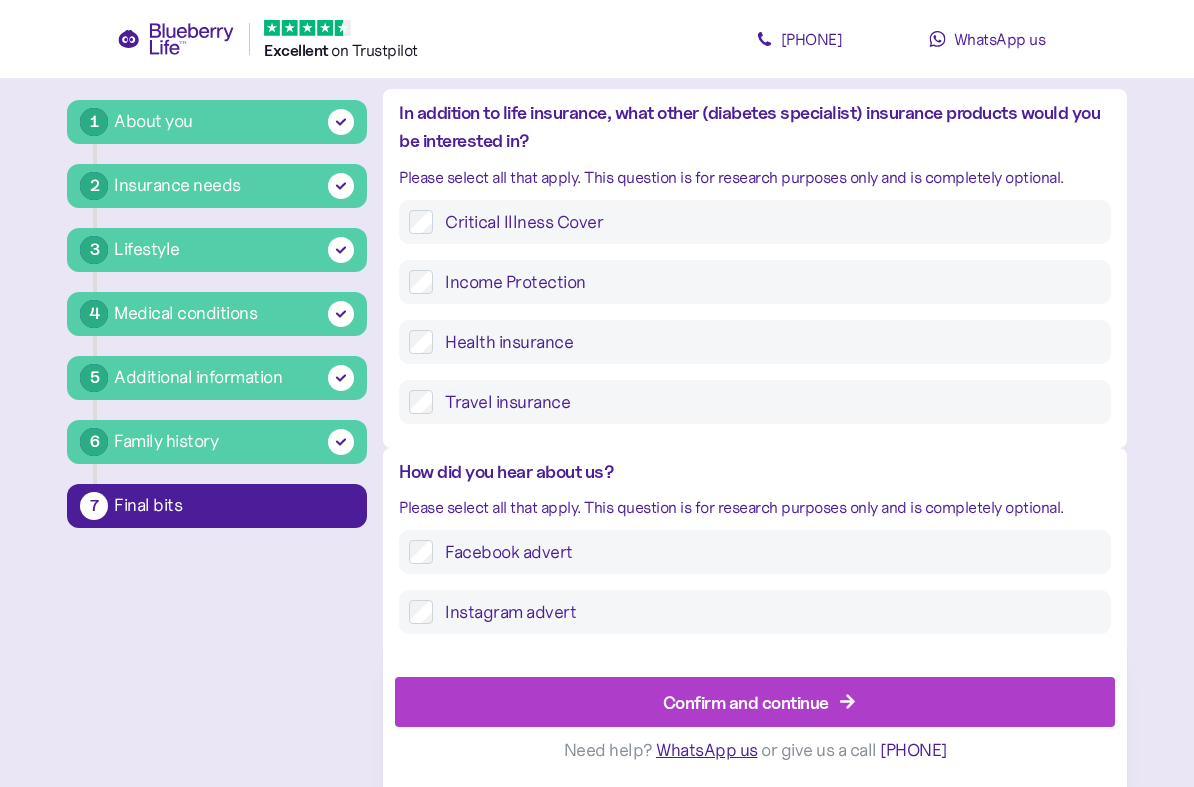 scroll, scrollTop: 38, scrollLeft: 0, axis: vertical 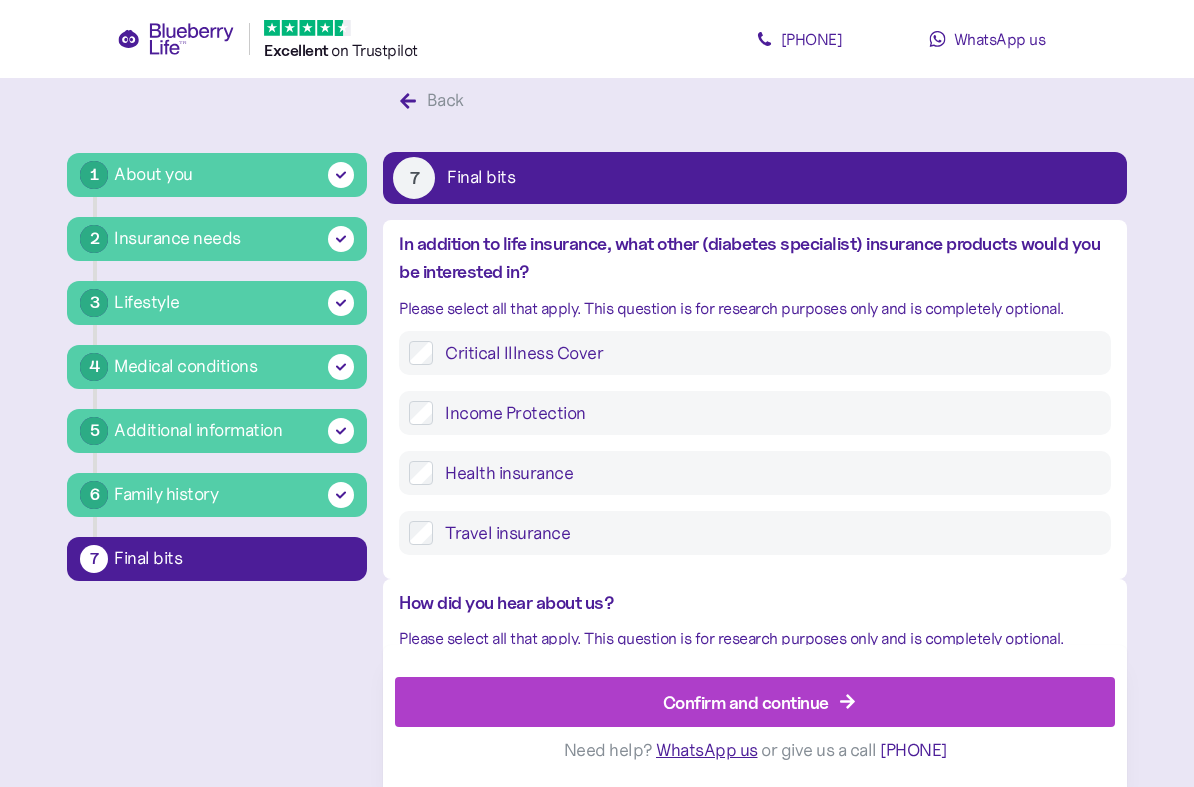 click on "Travel insurance" at bounding box center [766, 533] 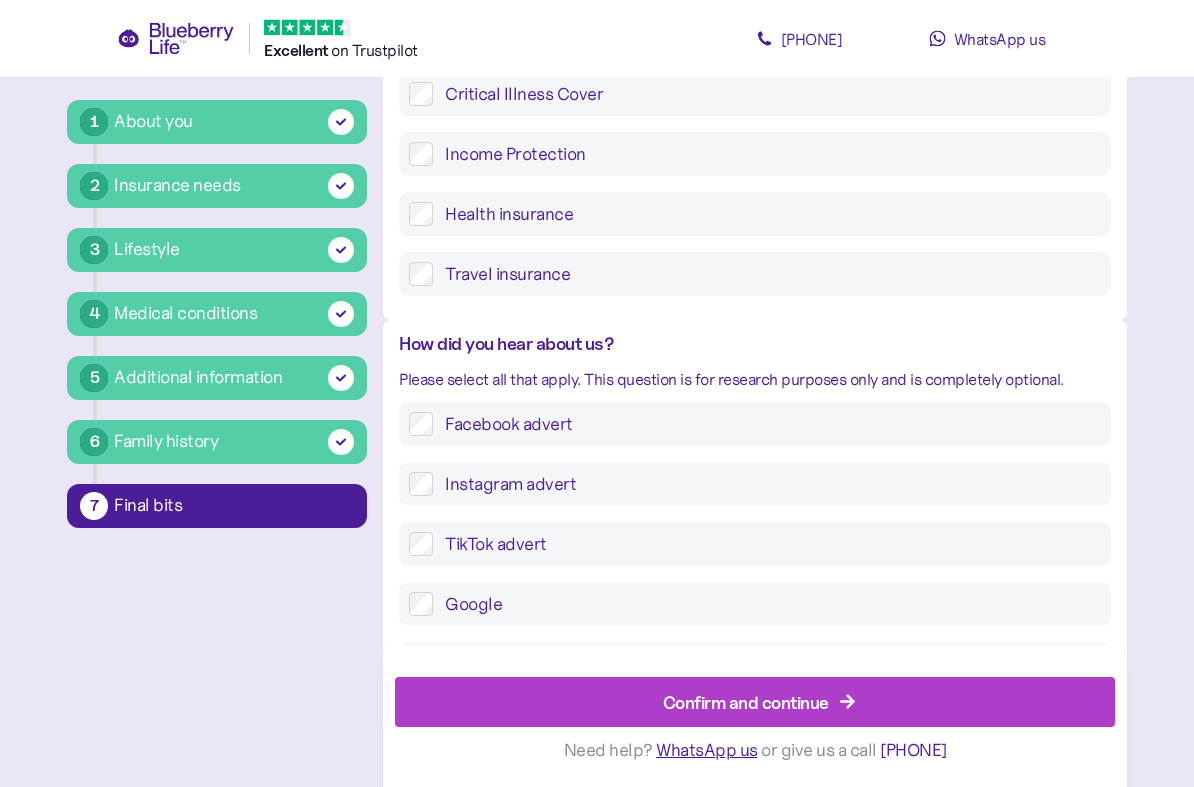 scroll, scrollTop: 297, scrollLeft: 0, axis: vertical 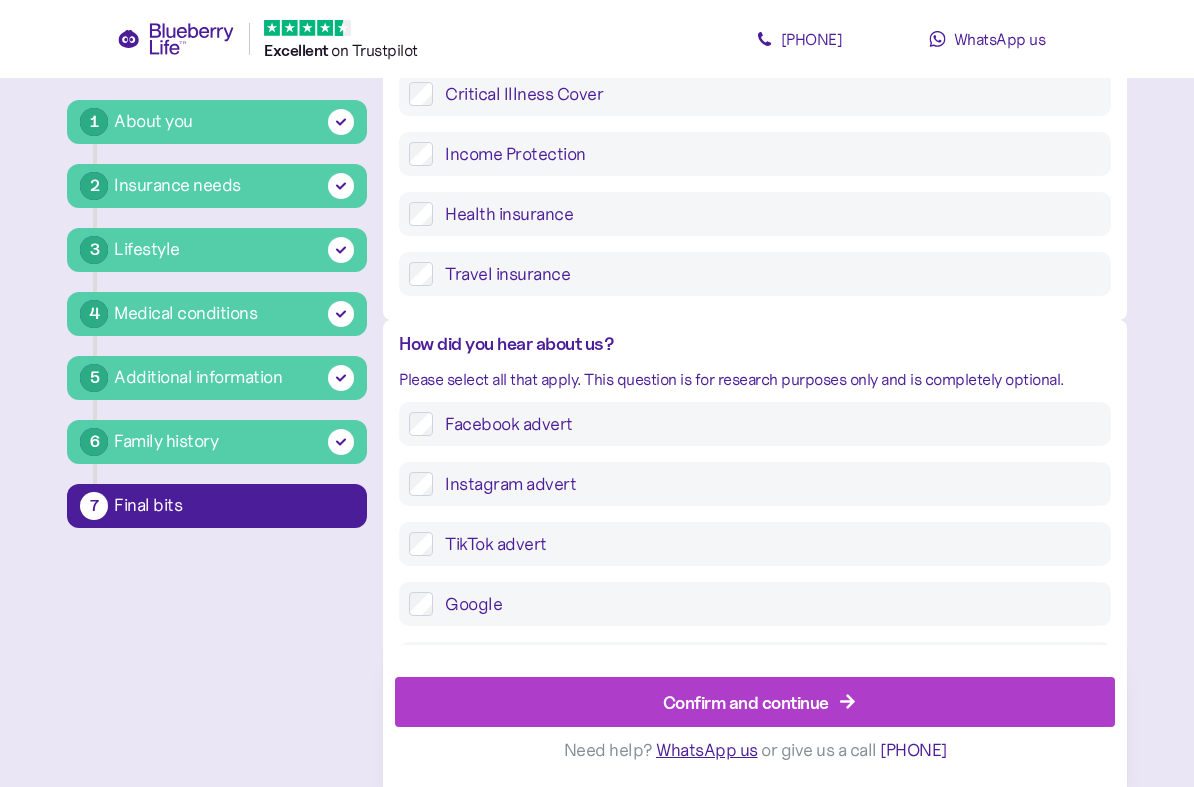 click on "Confirm and continue" at bounding box center (746, 702) 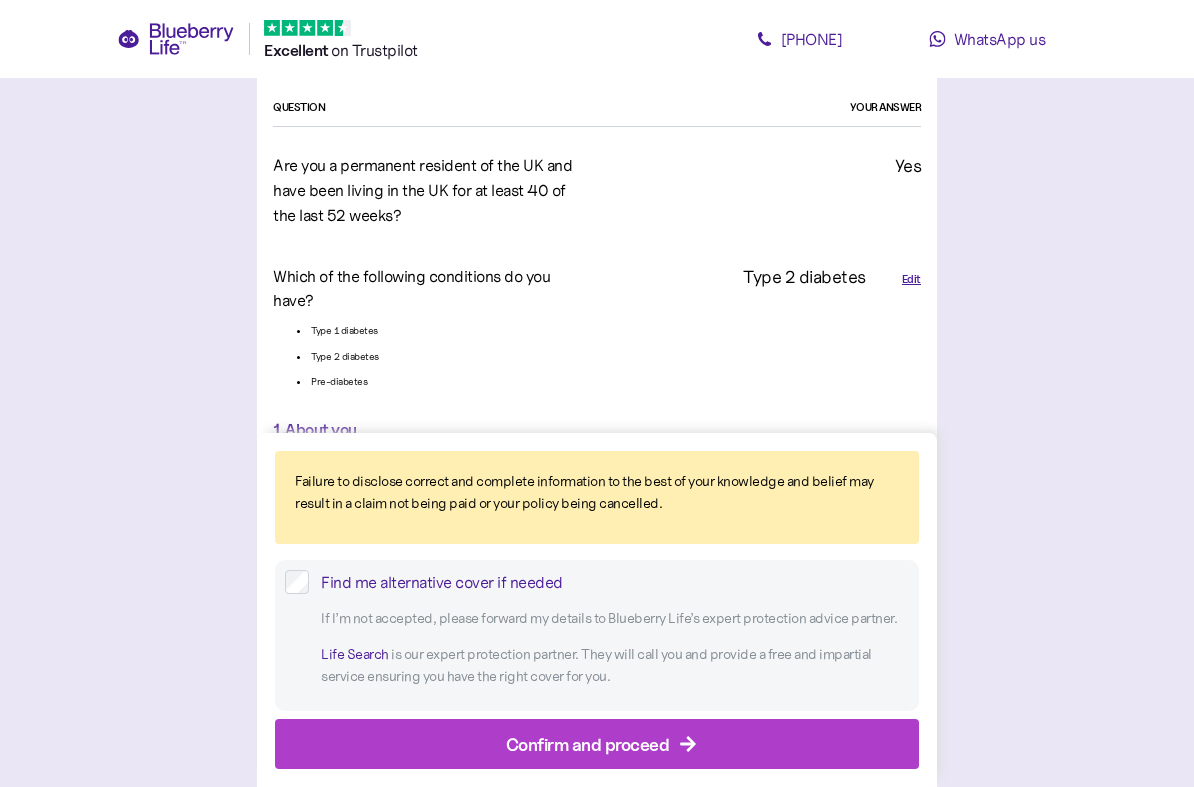 scroll, scrollTop: 0, scrollLeft: 0, axis: both 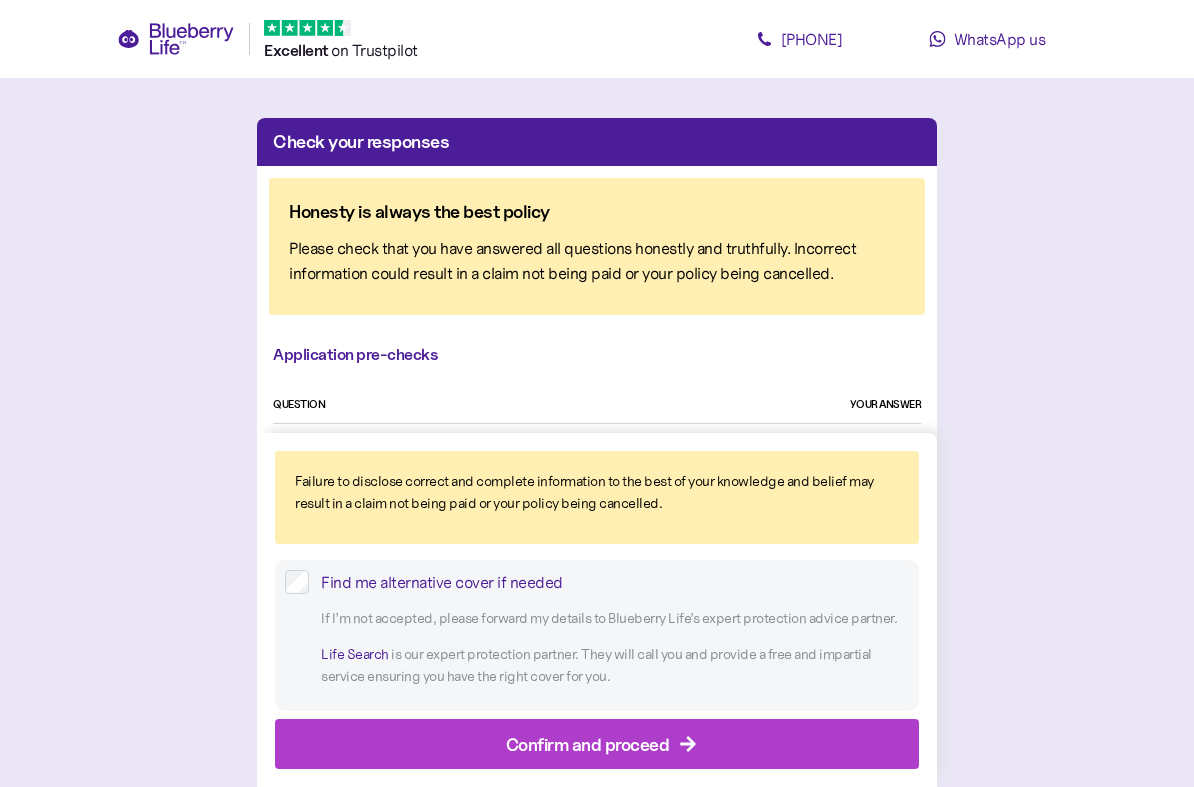 click on "Application pre-checks" at bounding box center (597, 361) 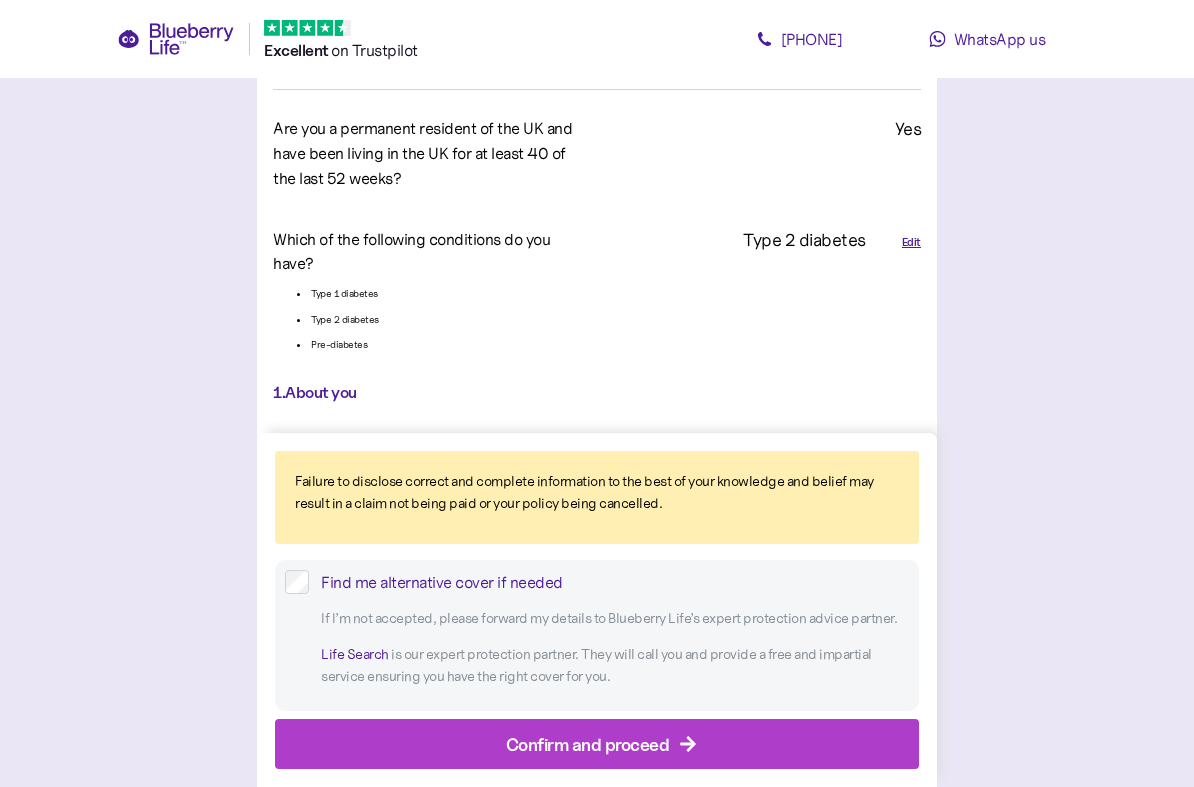 scroll, scrollTop: 345, scrollLeft: 0, axis: vertical 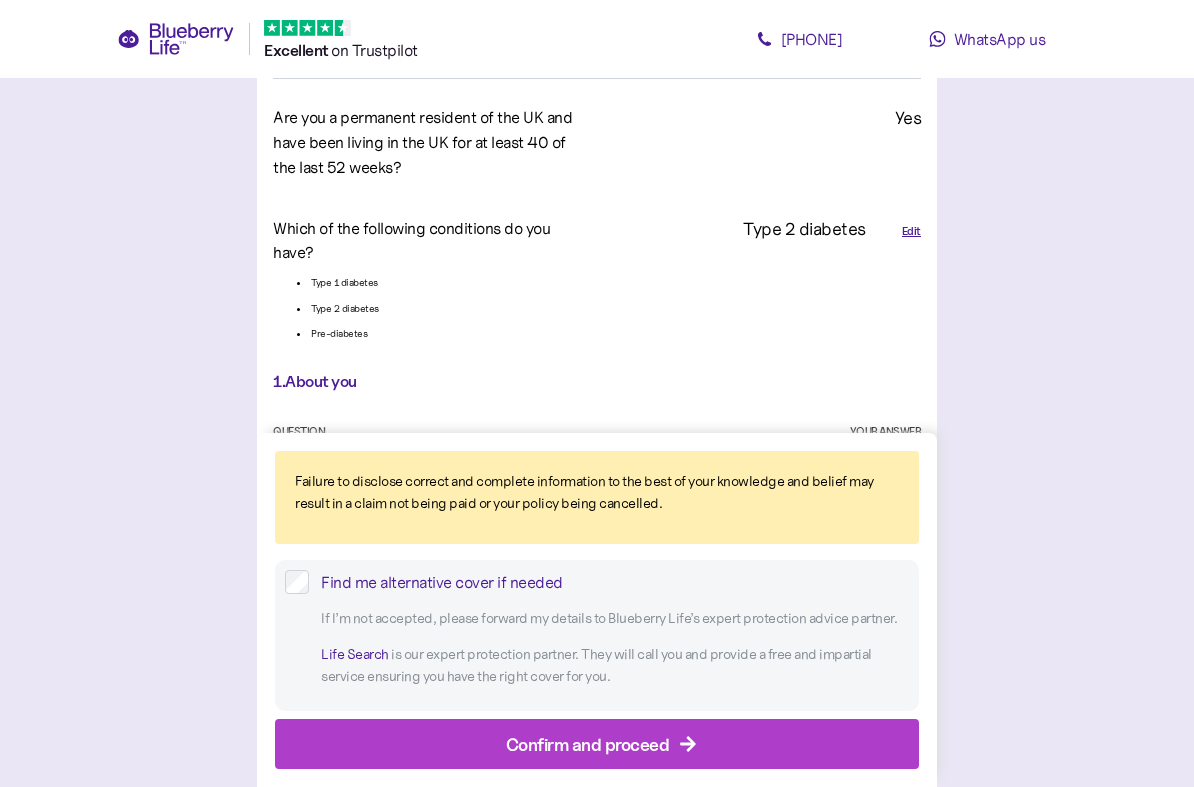 click on "1.  About you" at bounding box center [597, 388] 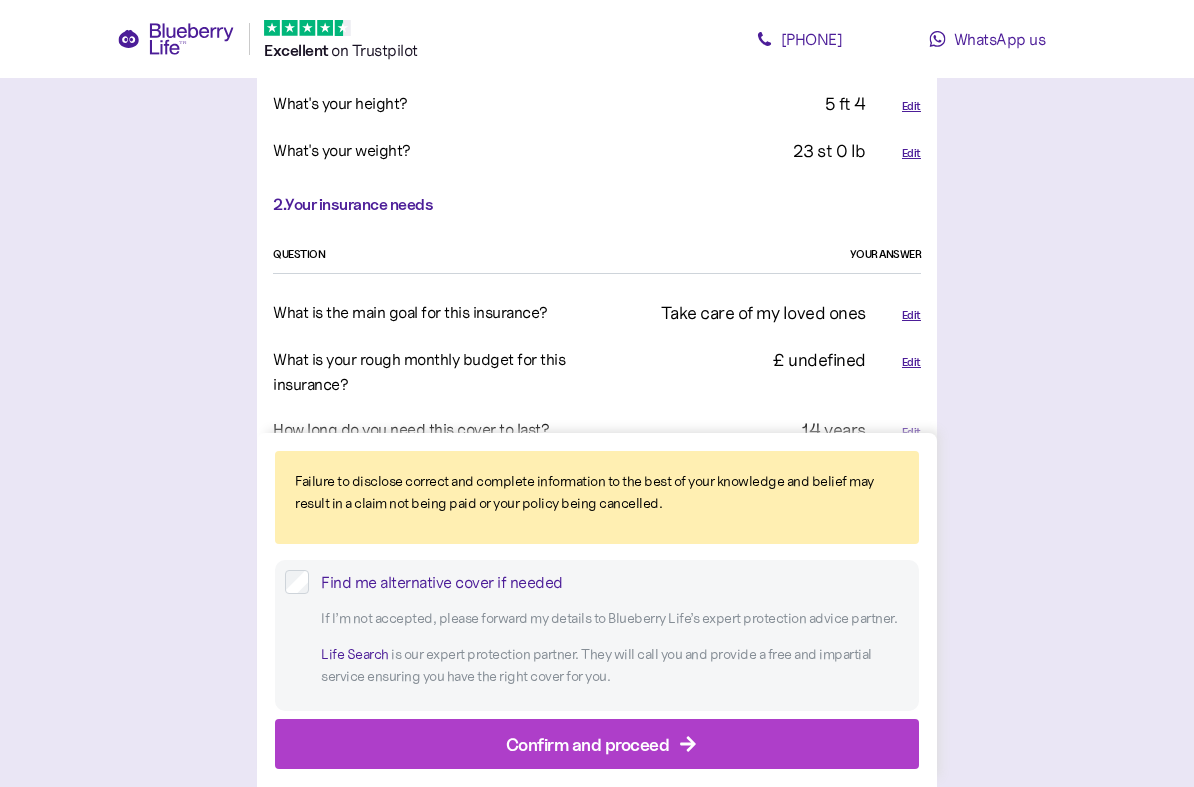 scroll, scrollTop: 1206, scrollLeft: 0, axis: vertical 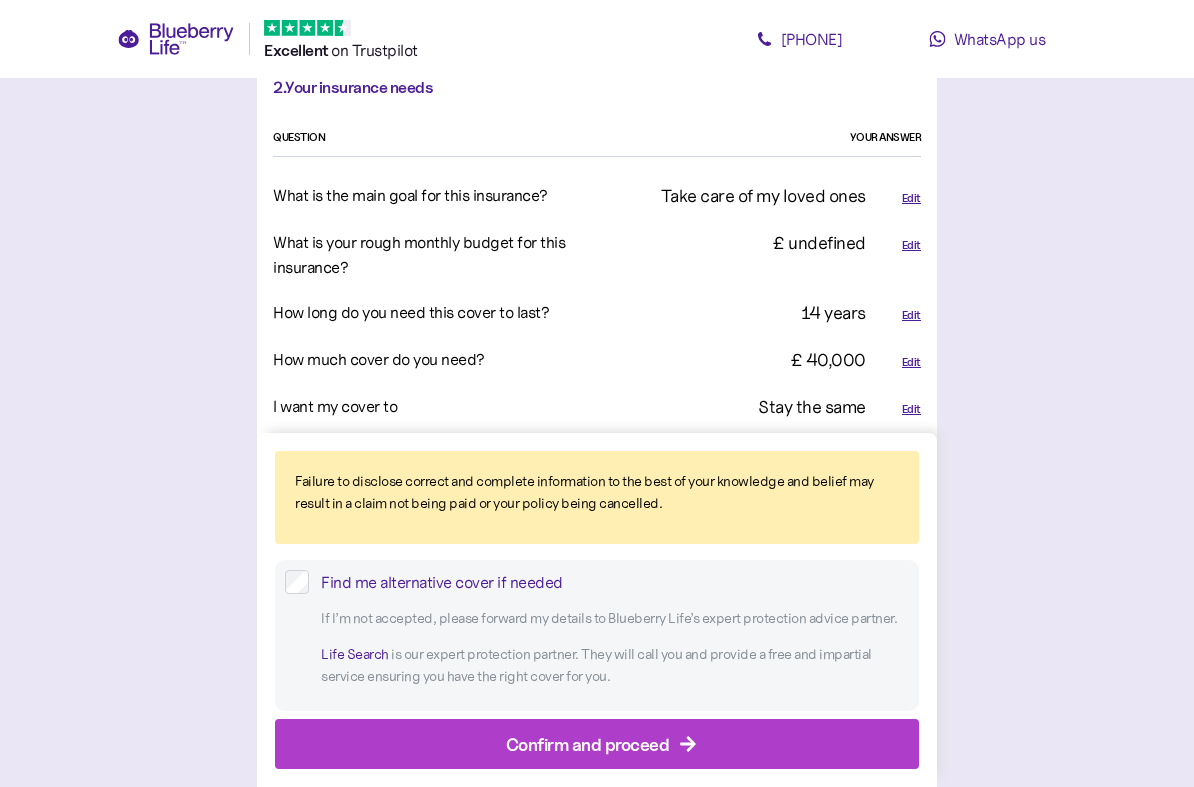 click on "Edit" at bounding box center [911, 245] 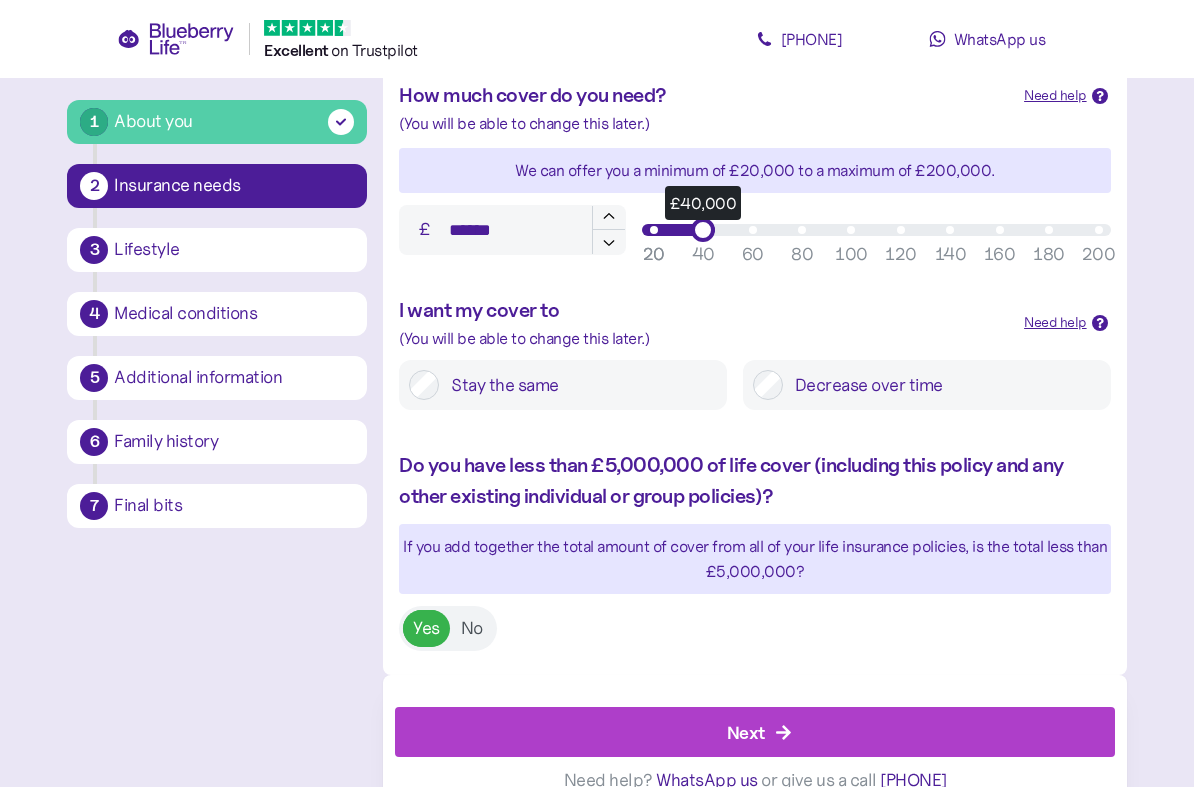 scroll, scrollTop: 872, scrollLeft: 0, axis: vertical 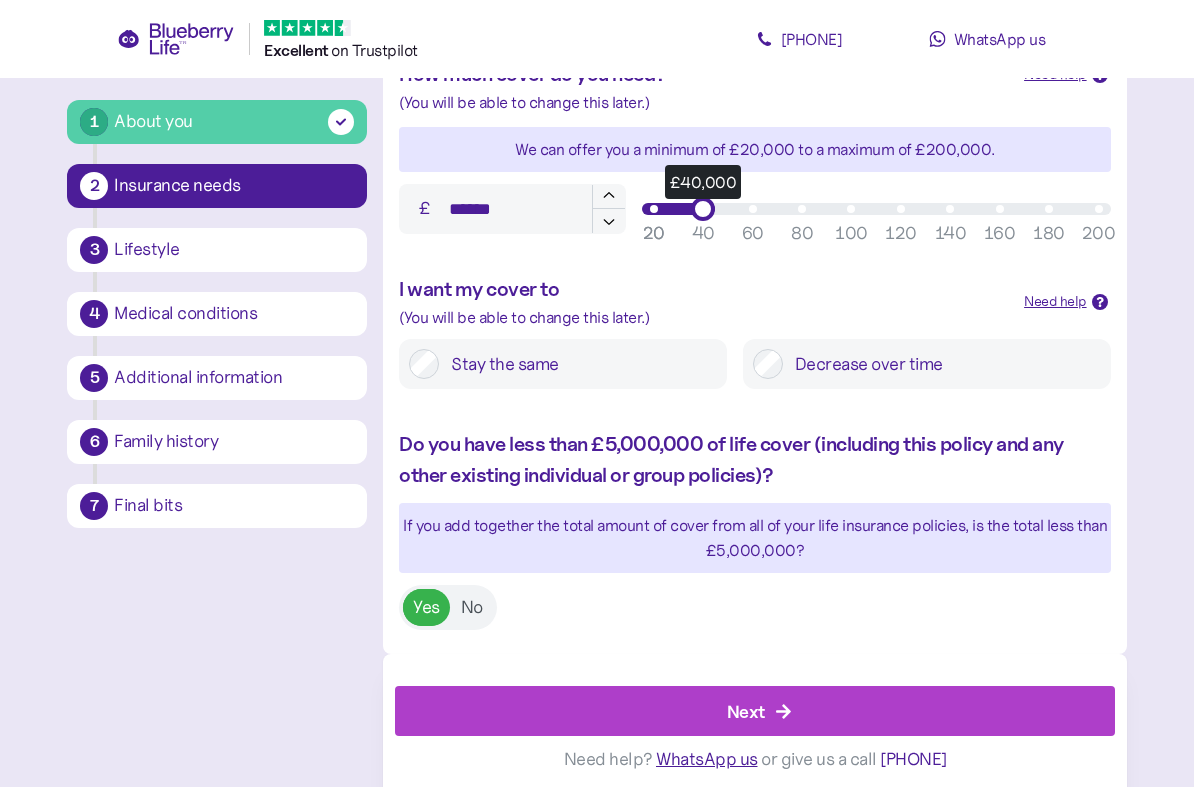 click on "Next" at bounding box center [746, 711] 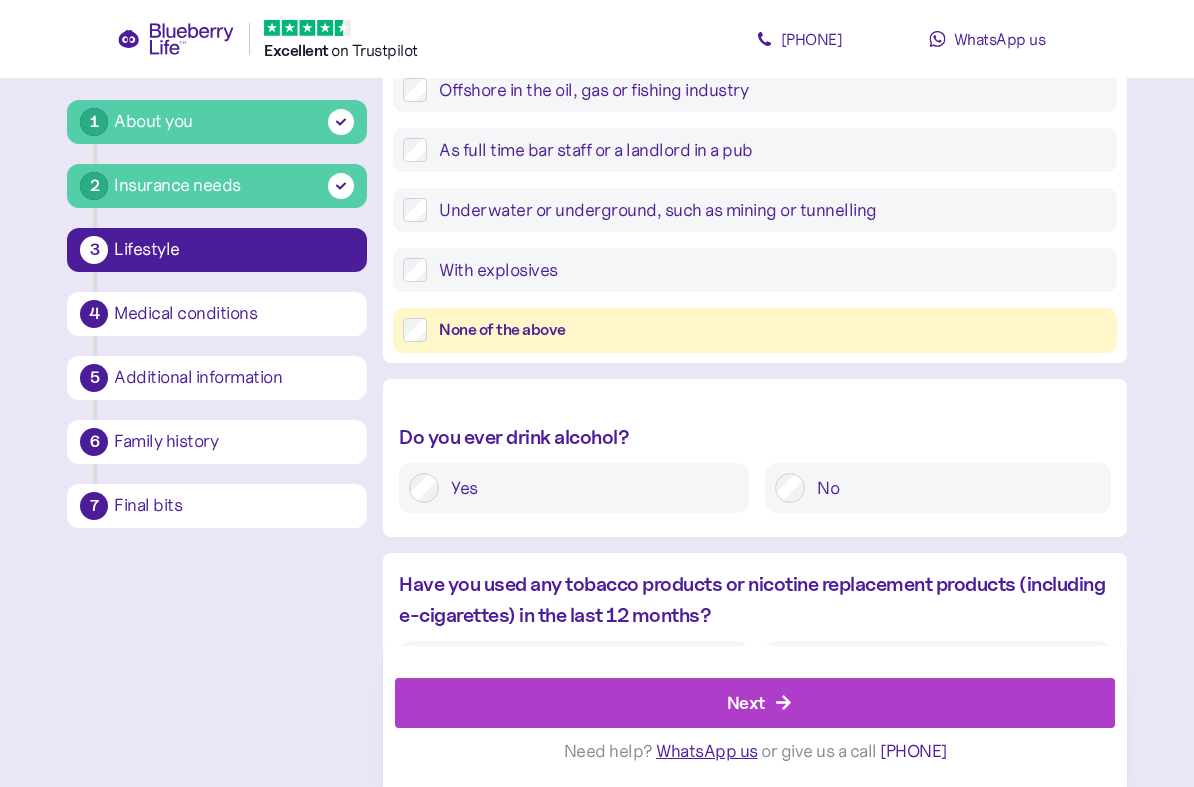 scroll, scrollTop: 728, scrollLeft: 0, axis: vertical 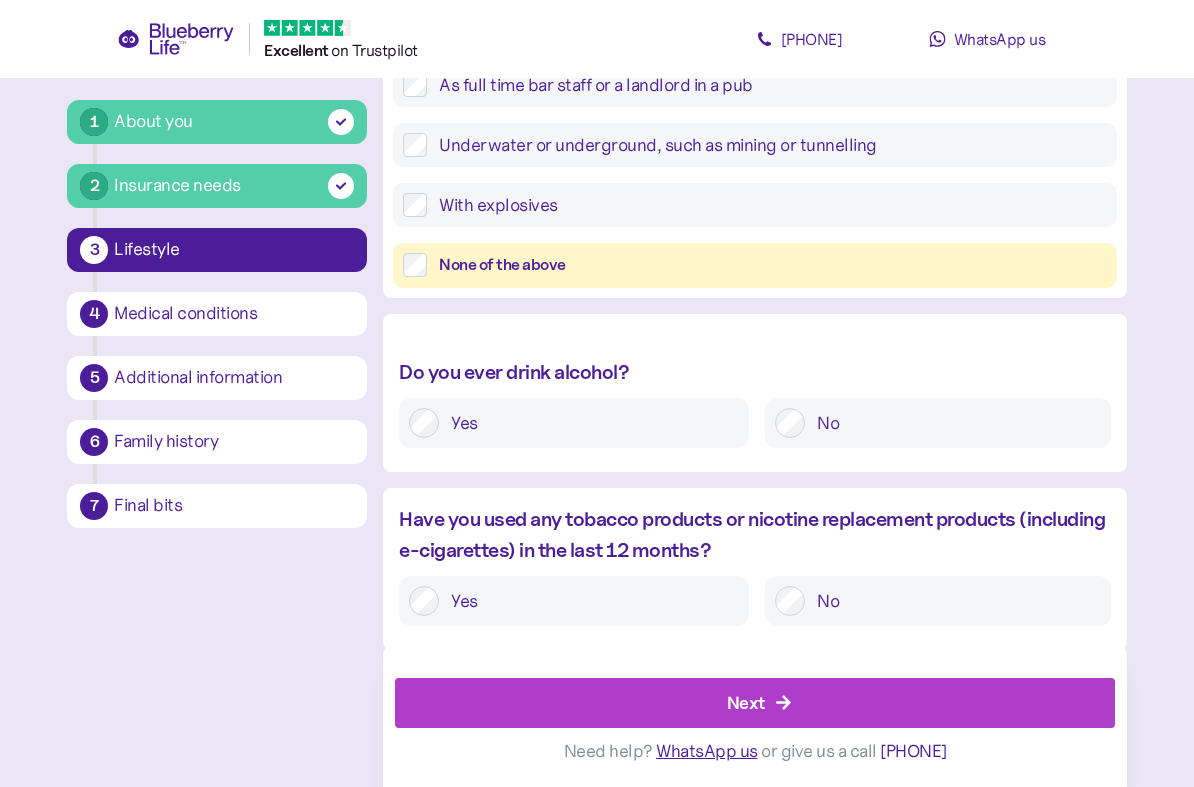 click on "Final bits" at bounding box center [234, 506] 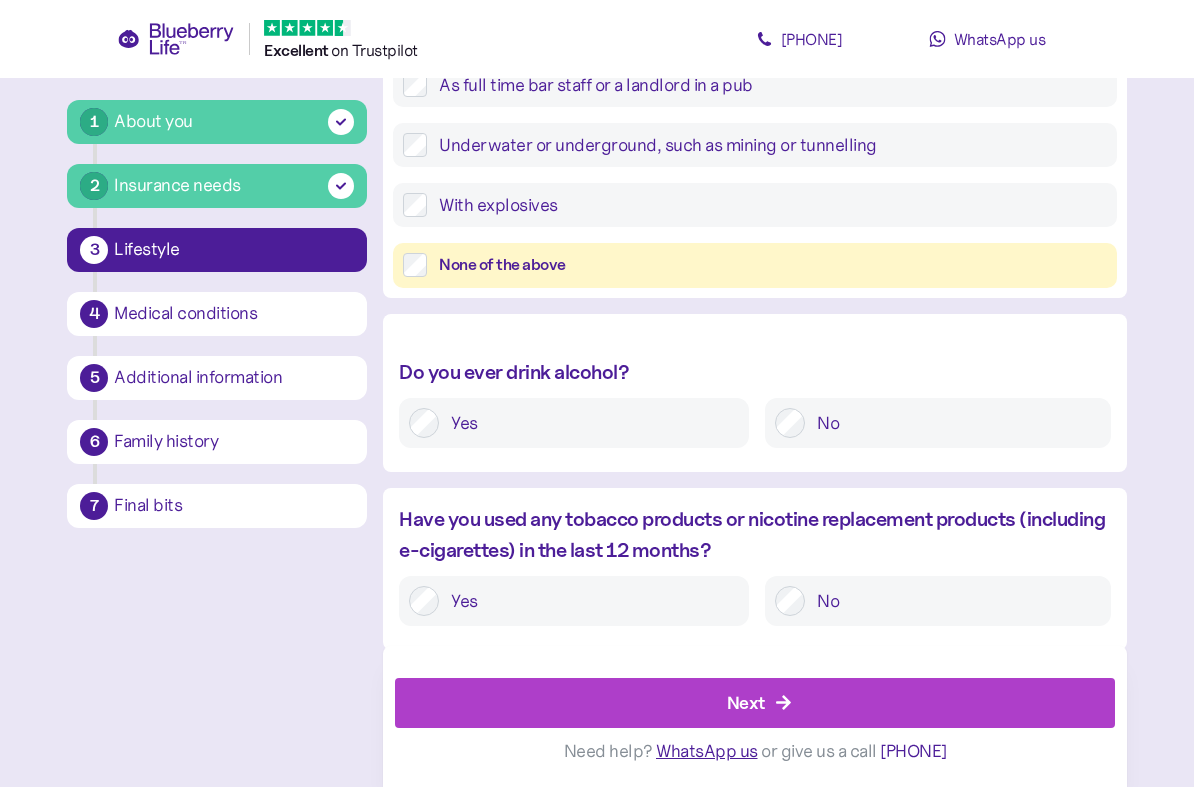 click on "Final bits" at bounding box center (234, 506) 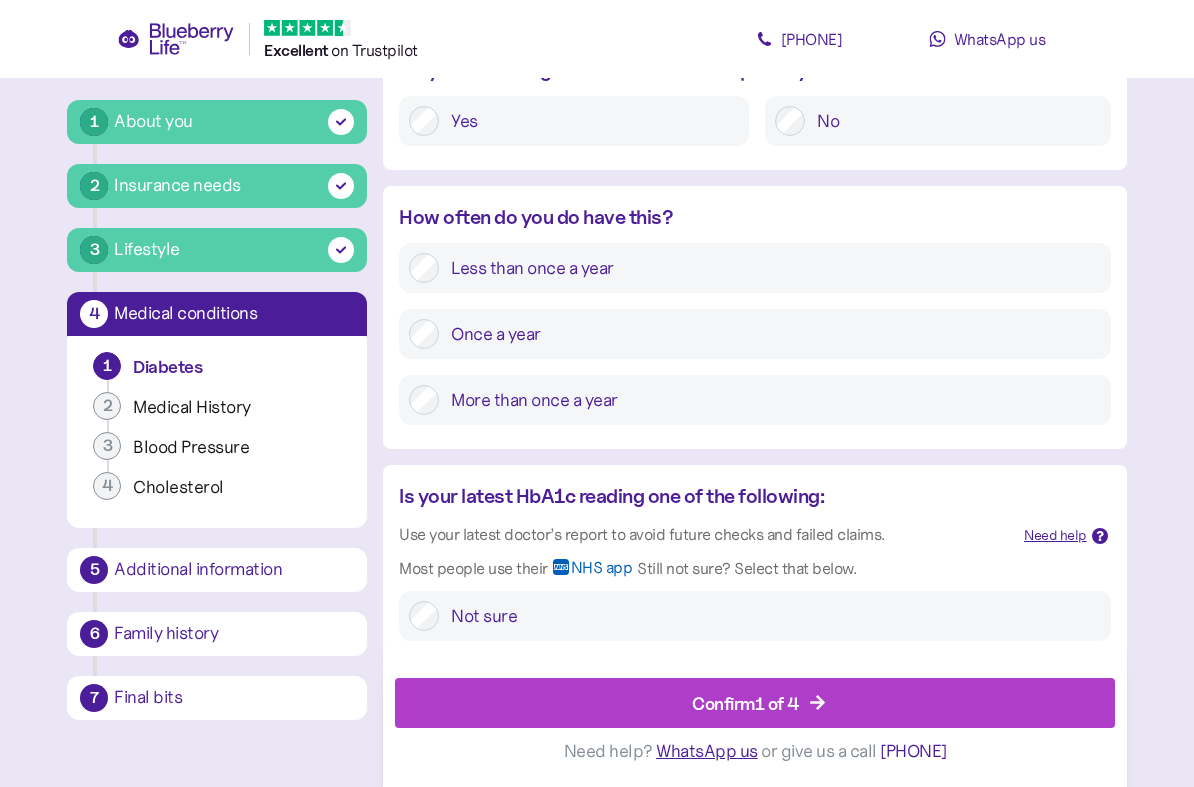 scroll, scrollTop: 38, scrollLeft: 0, axis: vertical 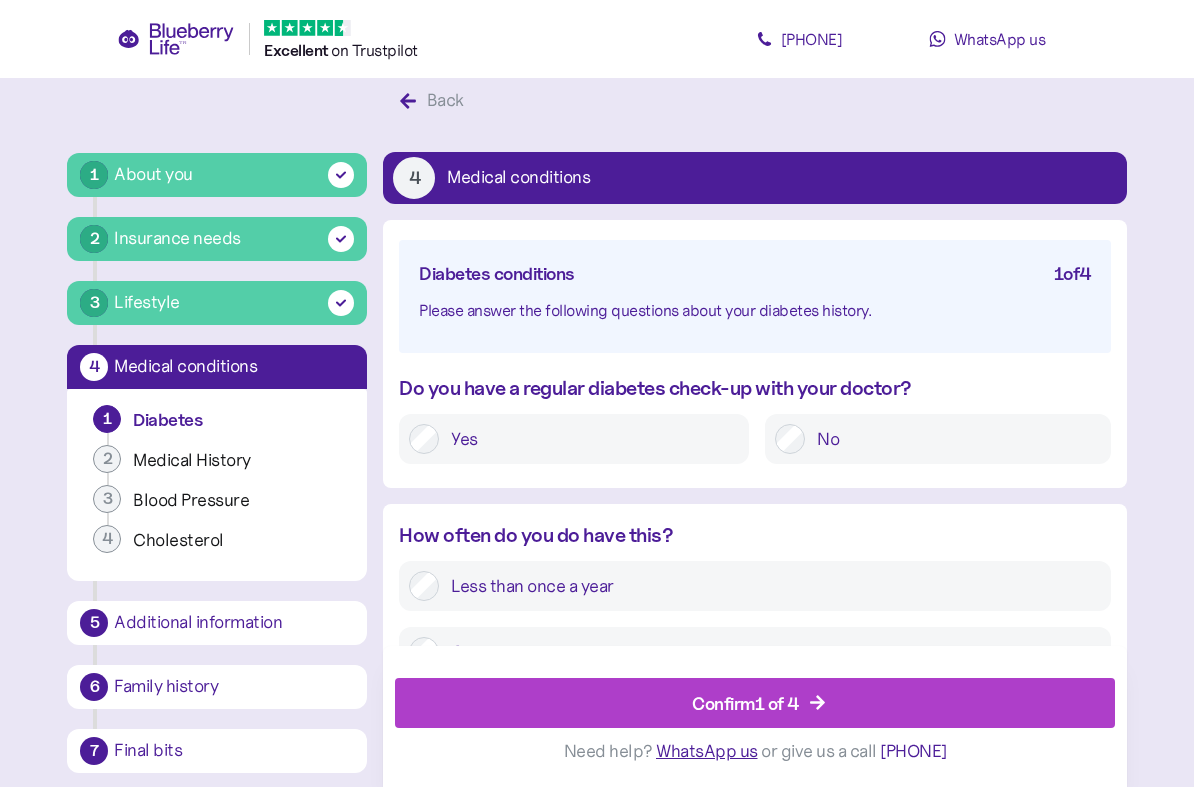 click on "Confirm  1 of 4" at bounding box center (759, 703) 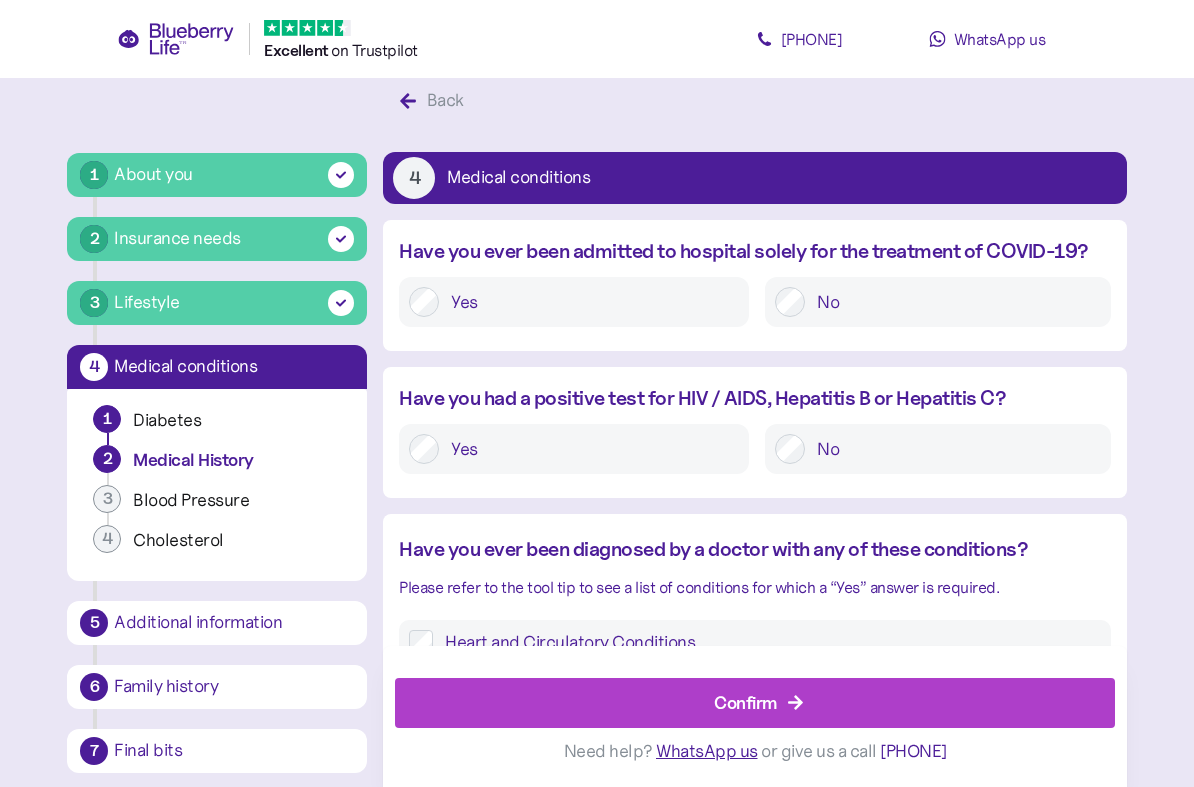 click on "Confirm" at bounding box center (759, 703) 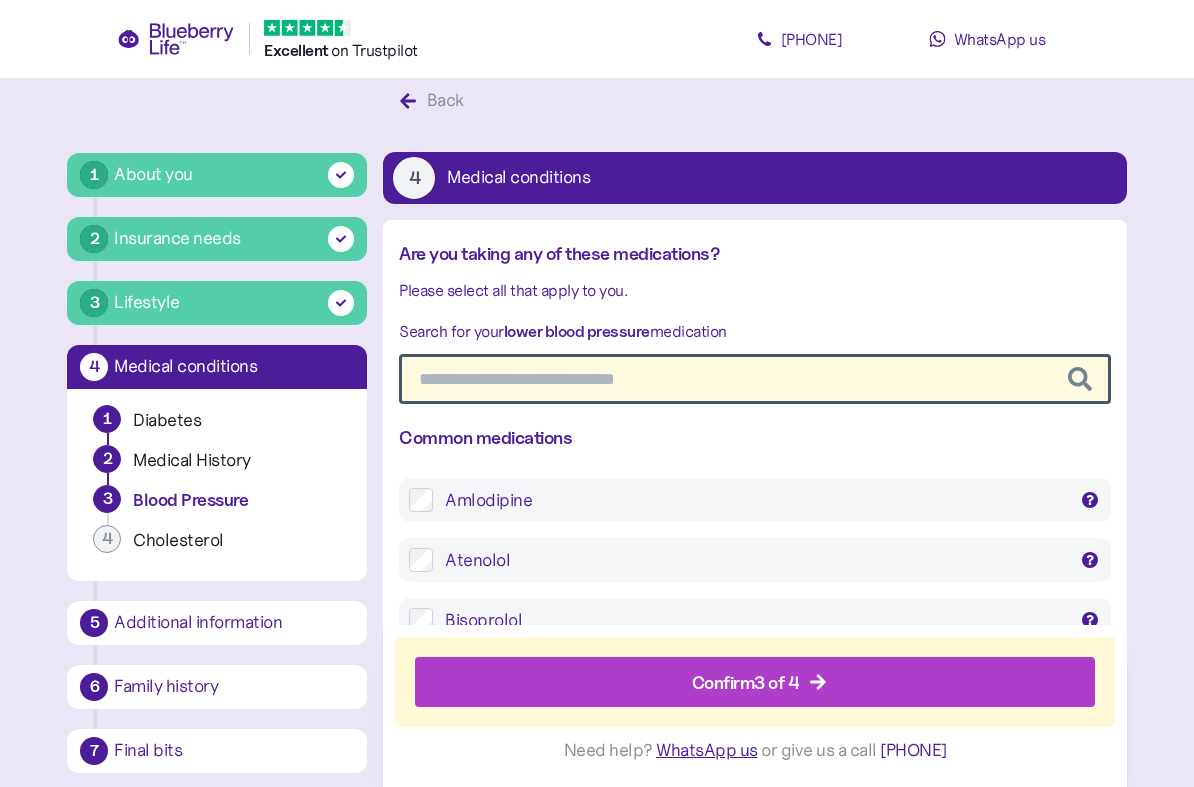 click on "Confirm  3 of 4" at bounding box center [759, 683] 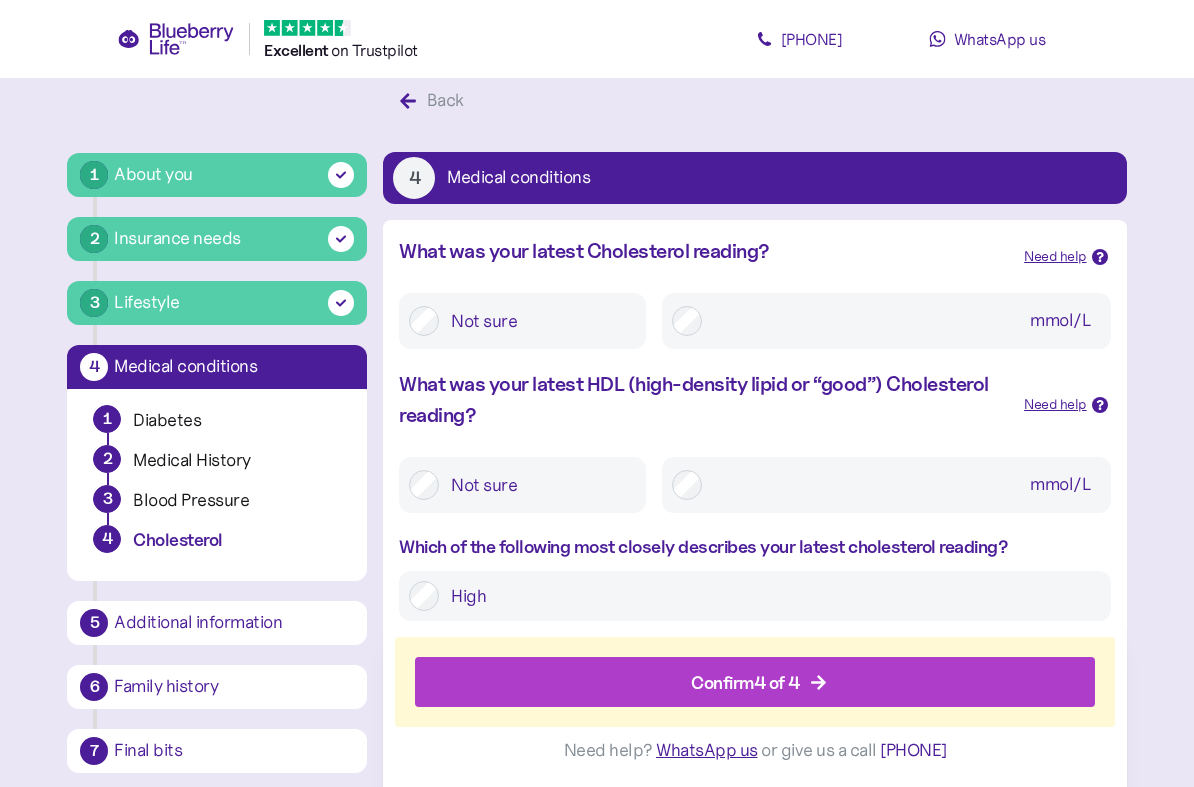 click on "Confirm  4 of 4" at bounding box center (759, 683) 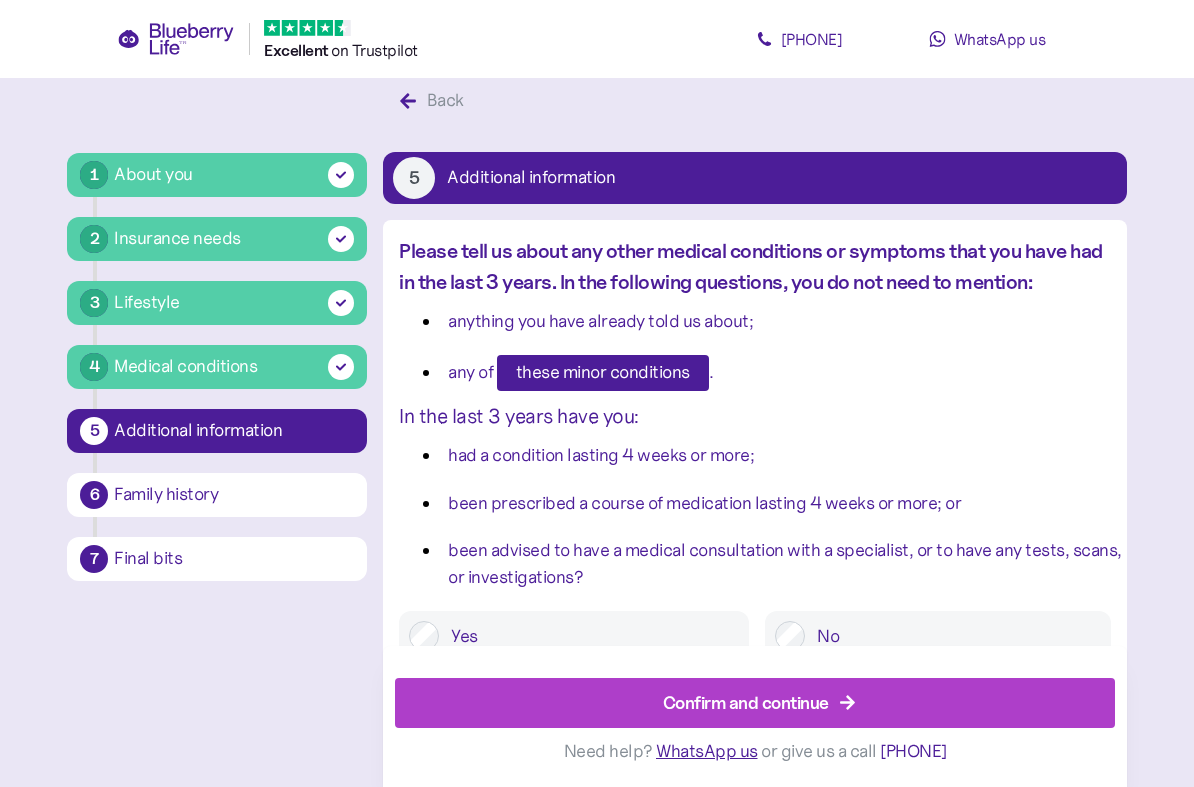 click on "Confirm and continue" at bounding box center [759, 703] 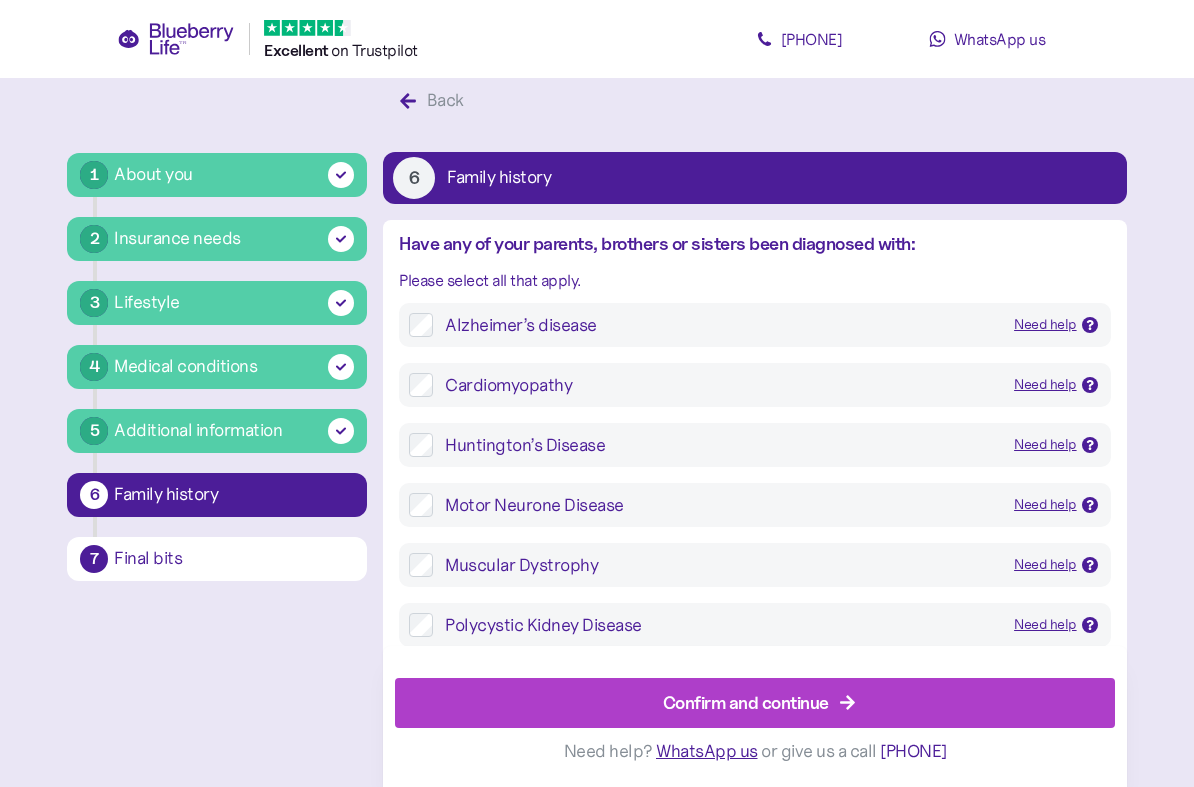 click on "Confirm and continue" at bounding box center [759, 703] 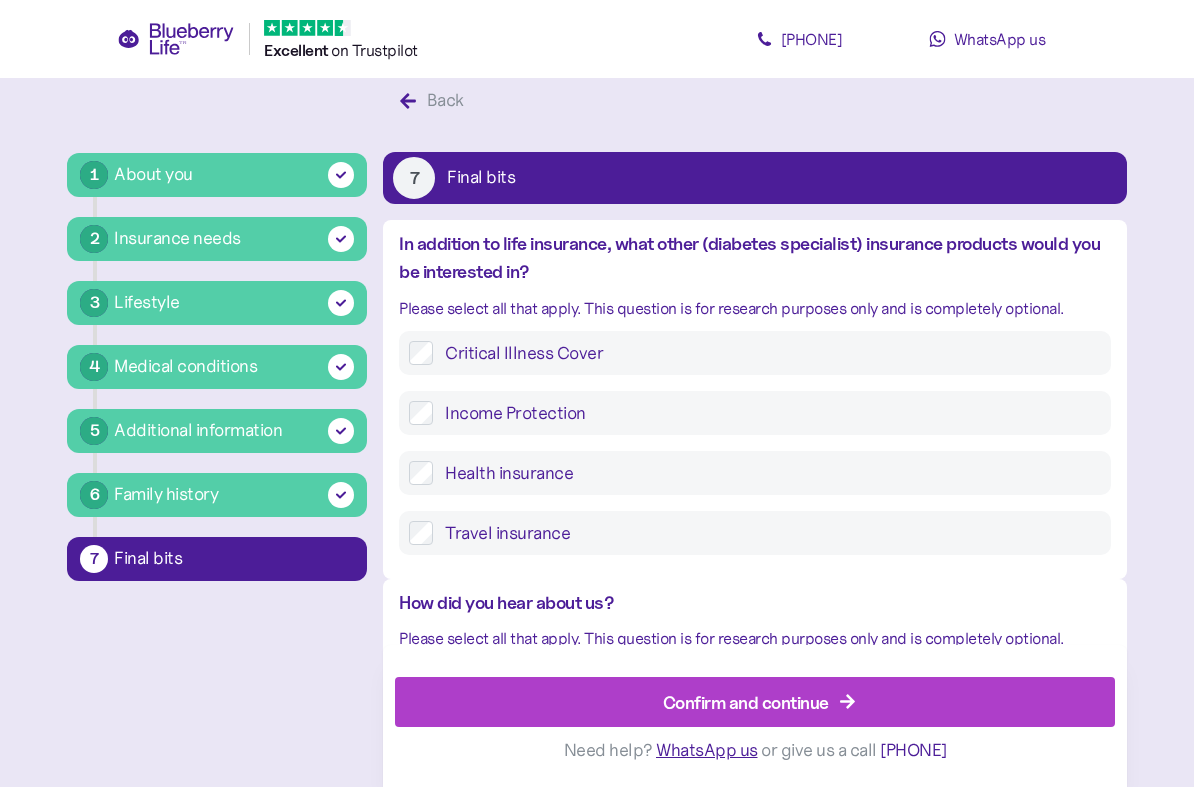 click on "Confirm and continue" at bounding box center [759, 703] 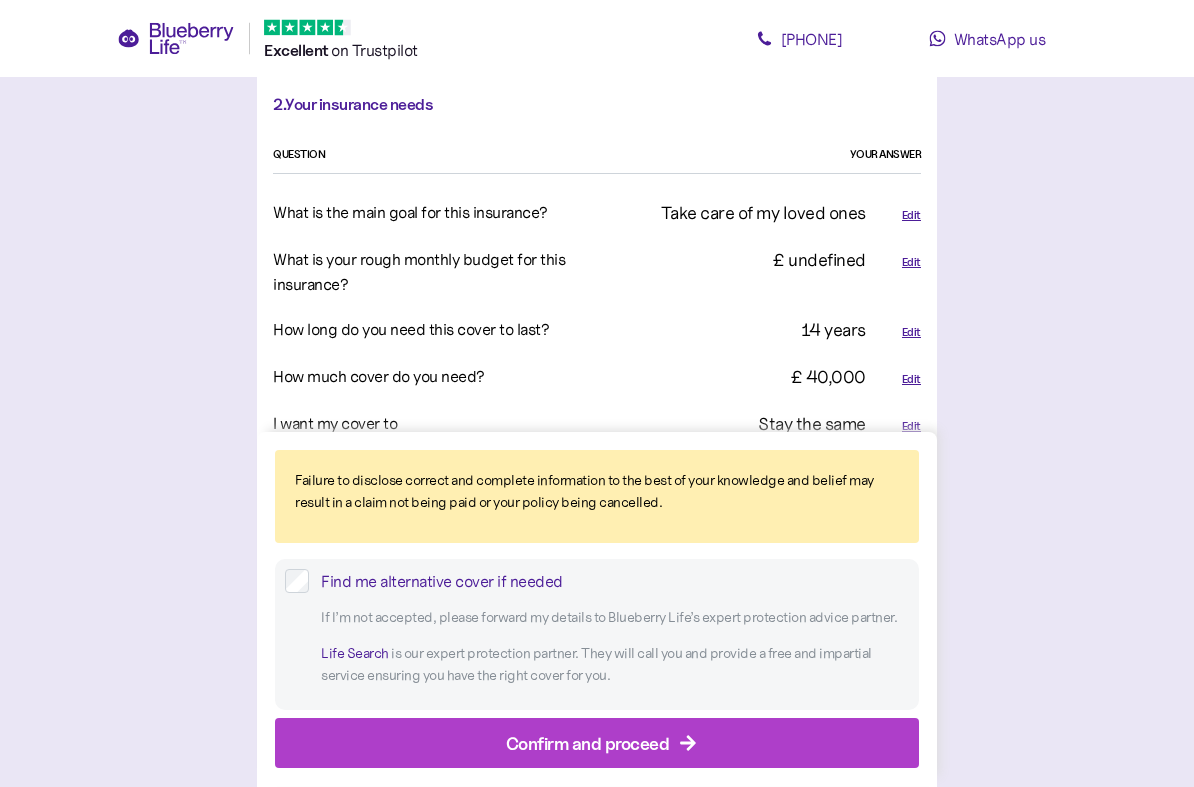 scroll, scrollTop: 1272, scrollLeft: 0, axis: vertical 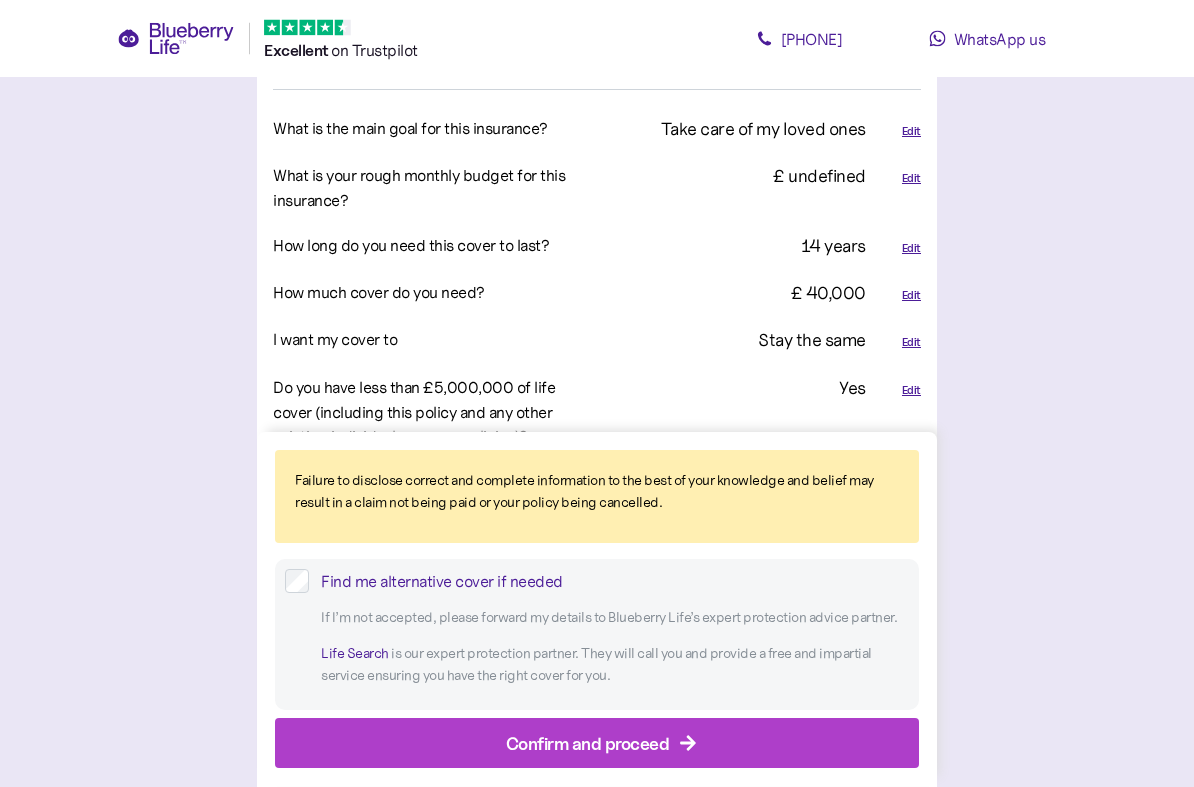 click on "Edit" at bounding box center [911, 179] 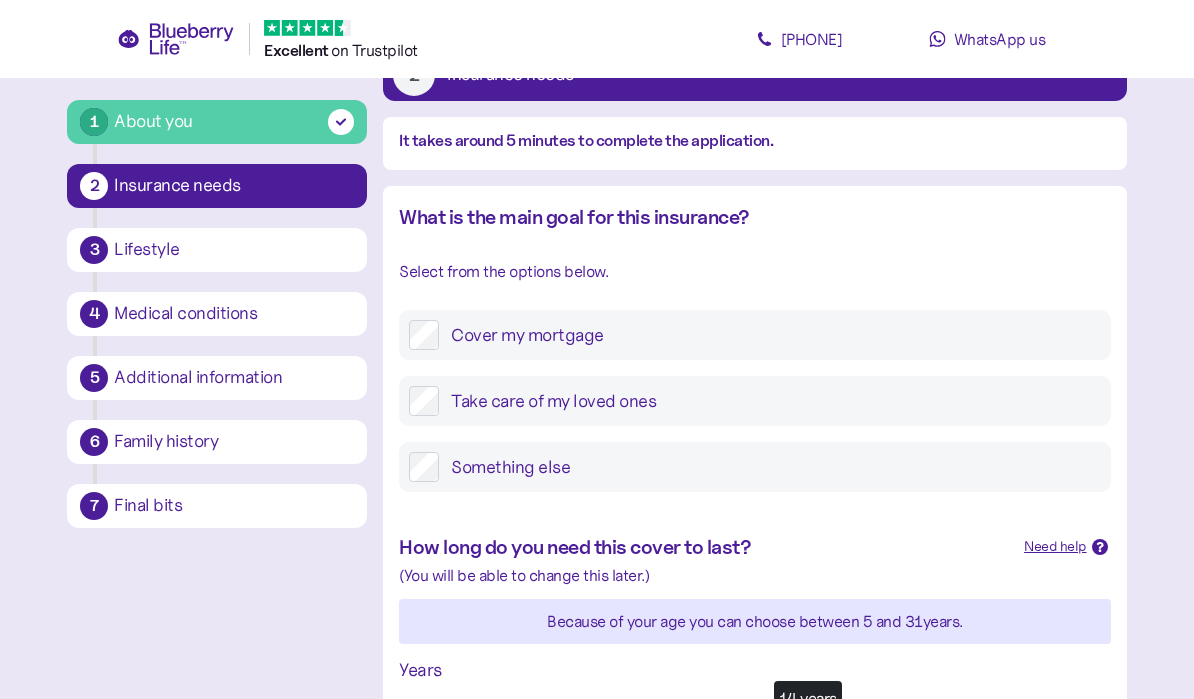 scroll, scrollTop: 0, scrollLeft: 0, axis: both 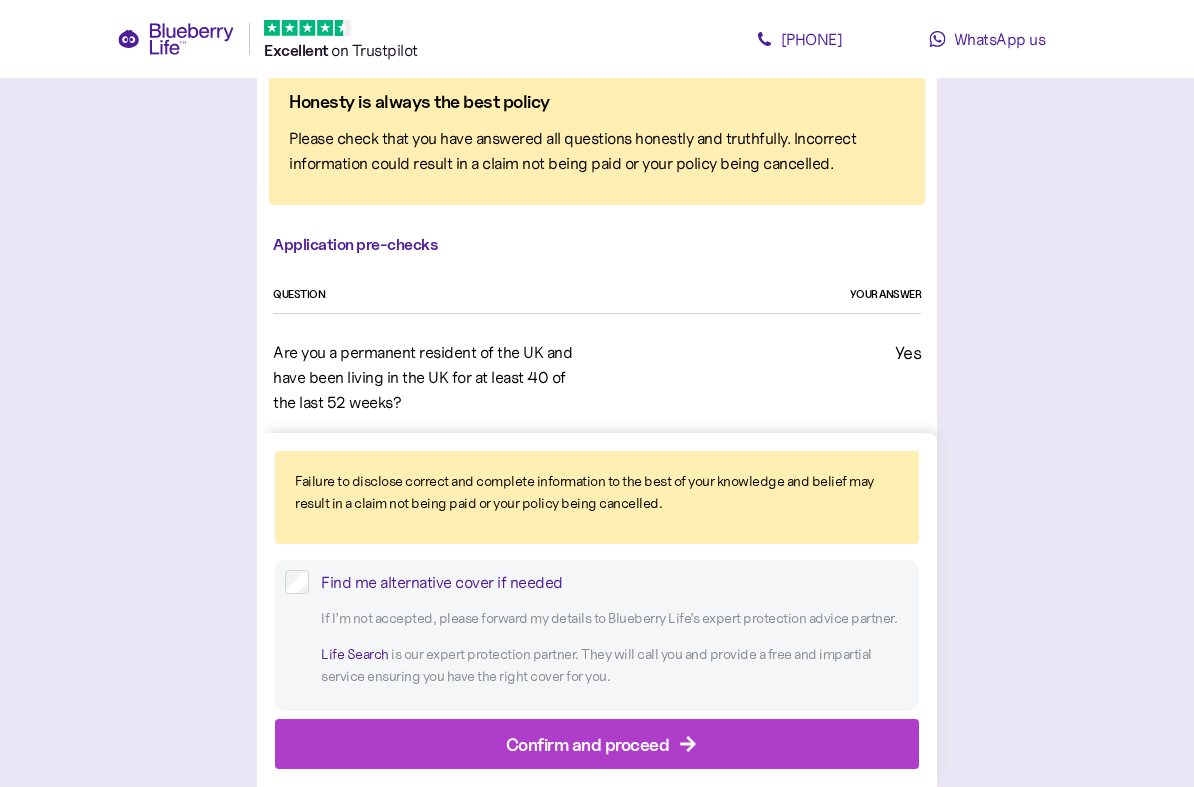 click on "Confirm and proceed" at bounding box center [588, 743] 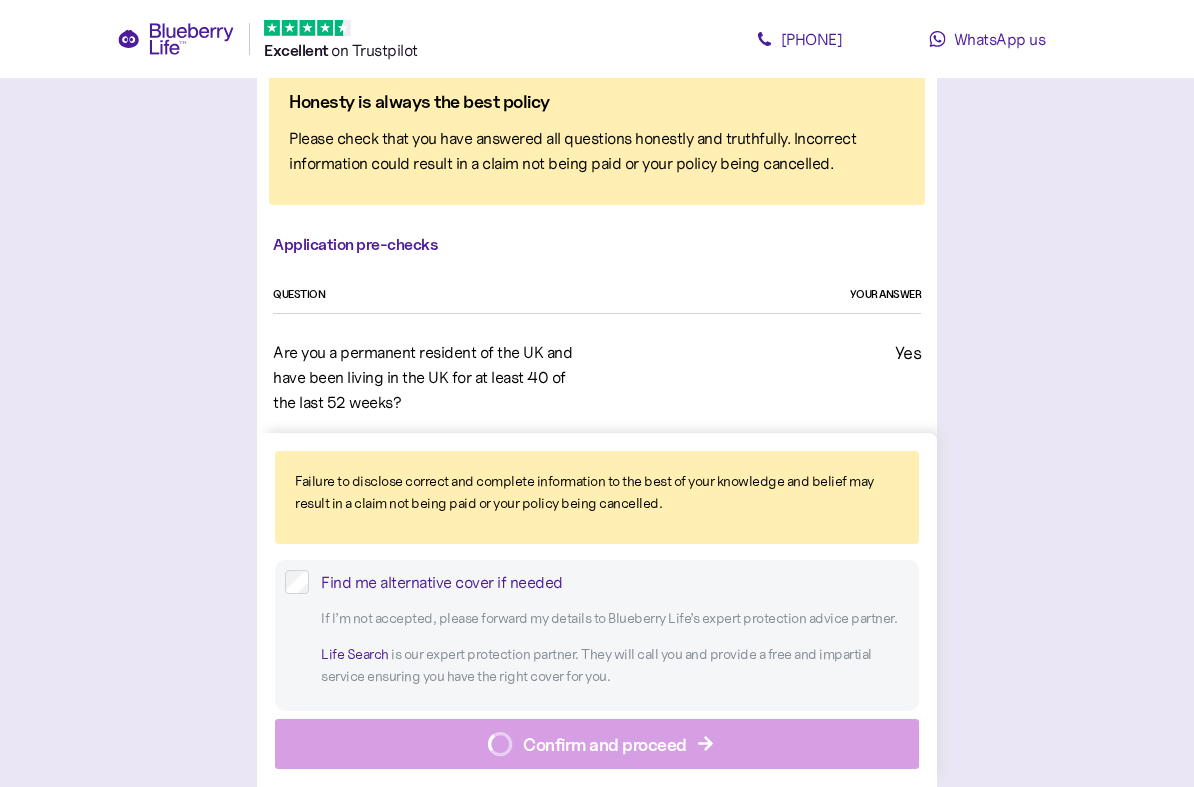 scroll, scrollTop: 0, scrollLeft: 0, axis: both 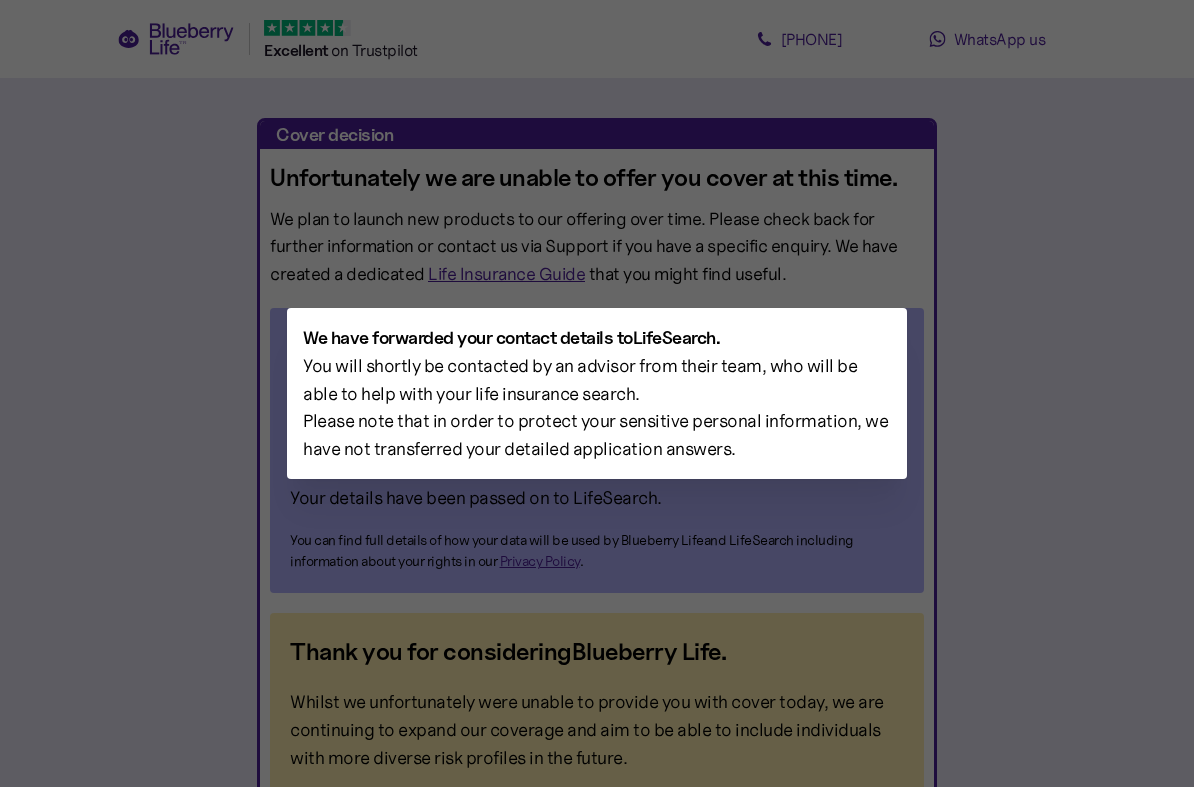 click at bounding box center (597, 393) 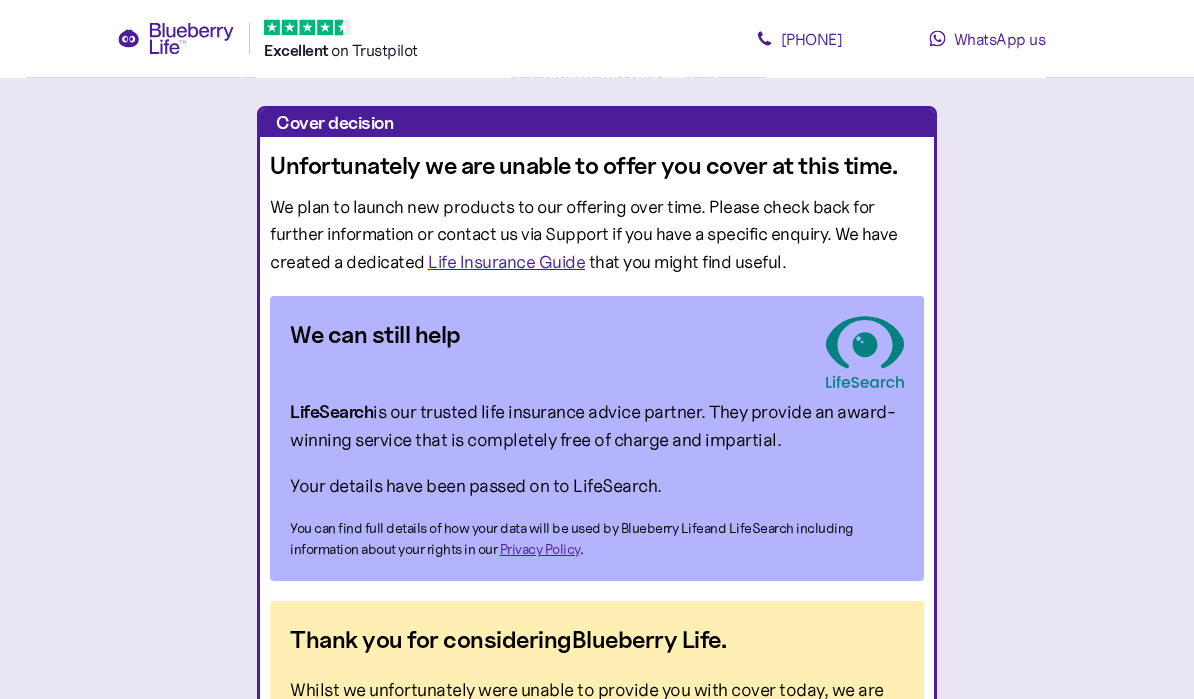 scroll, scrollTop: 0, scrollLeft: 0, axis: both 